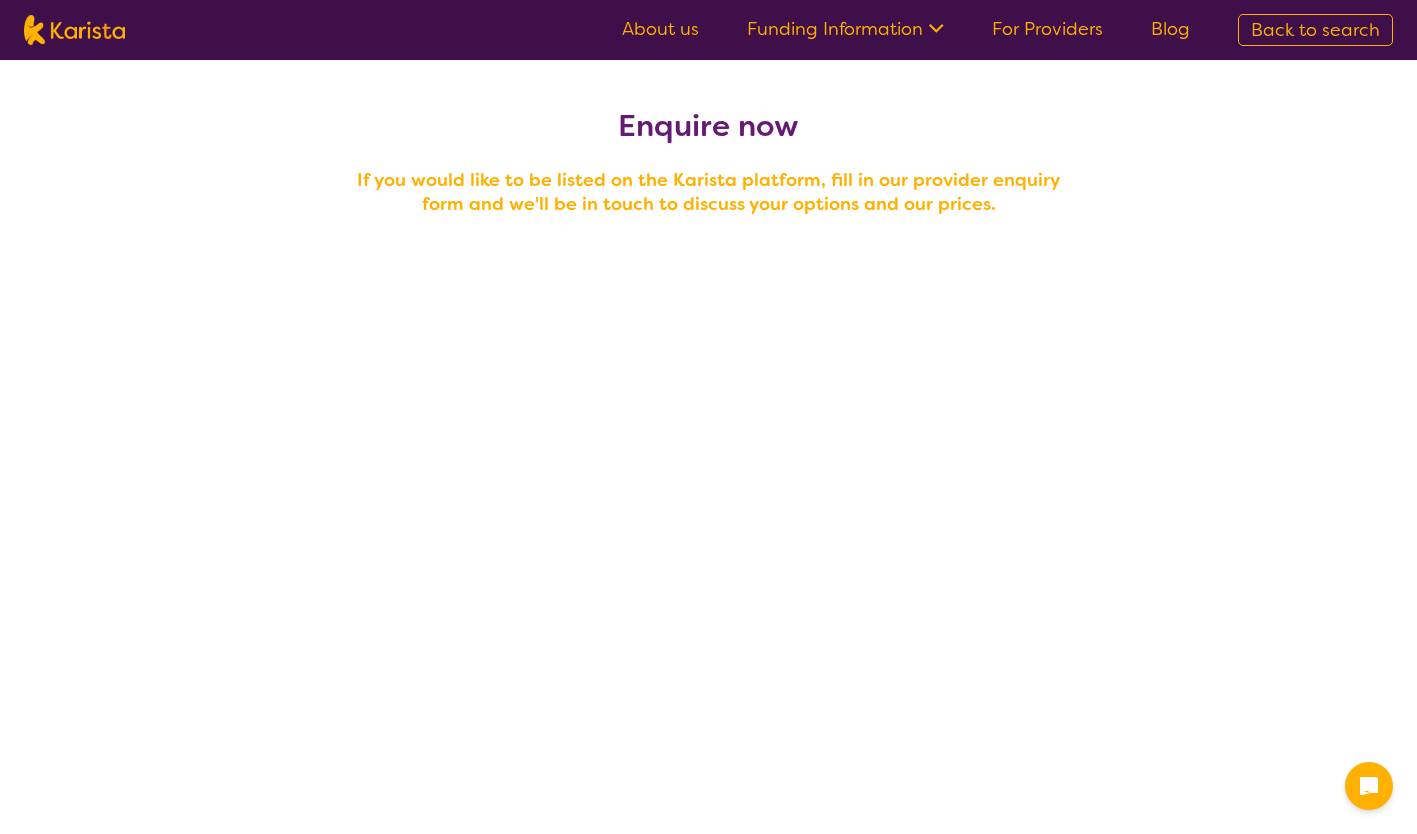 scroll, scrollTop: 0, scrollLeft: 0, axis: both 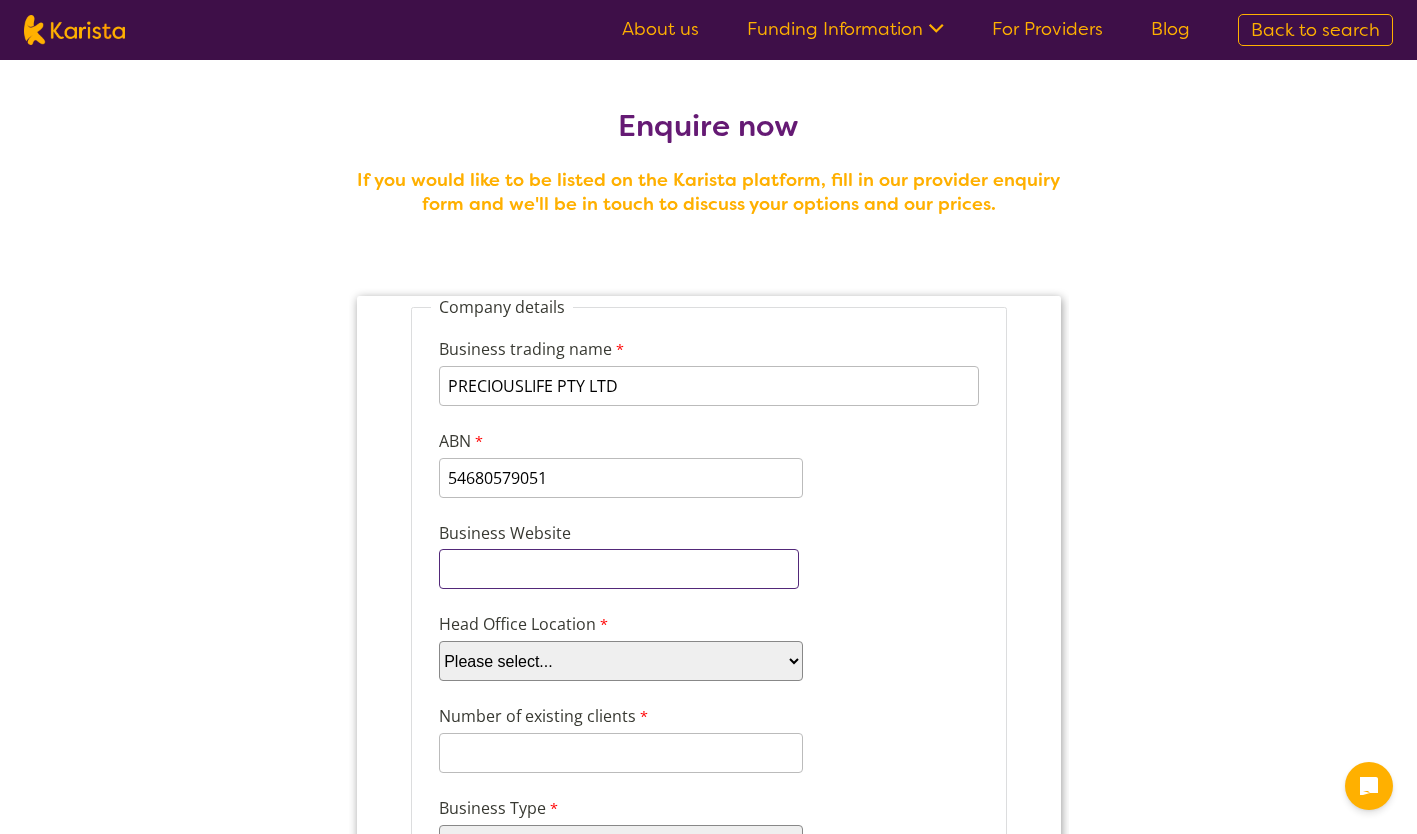 click on "Business Website" at bounding box center (618, 569) 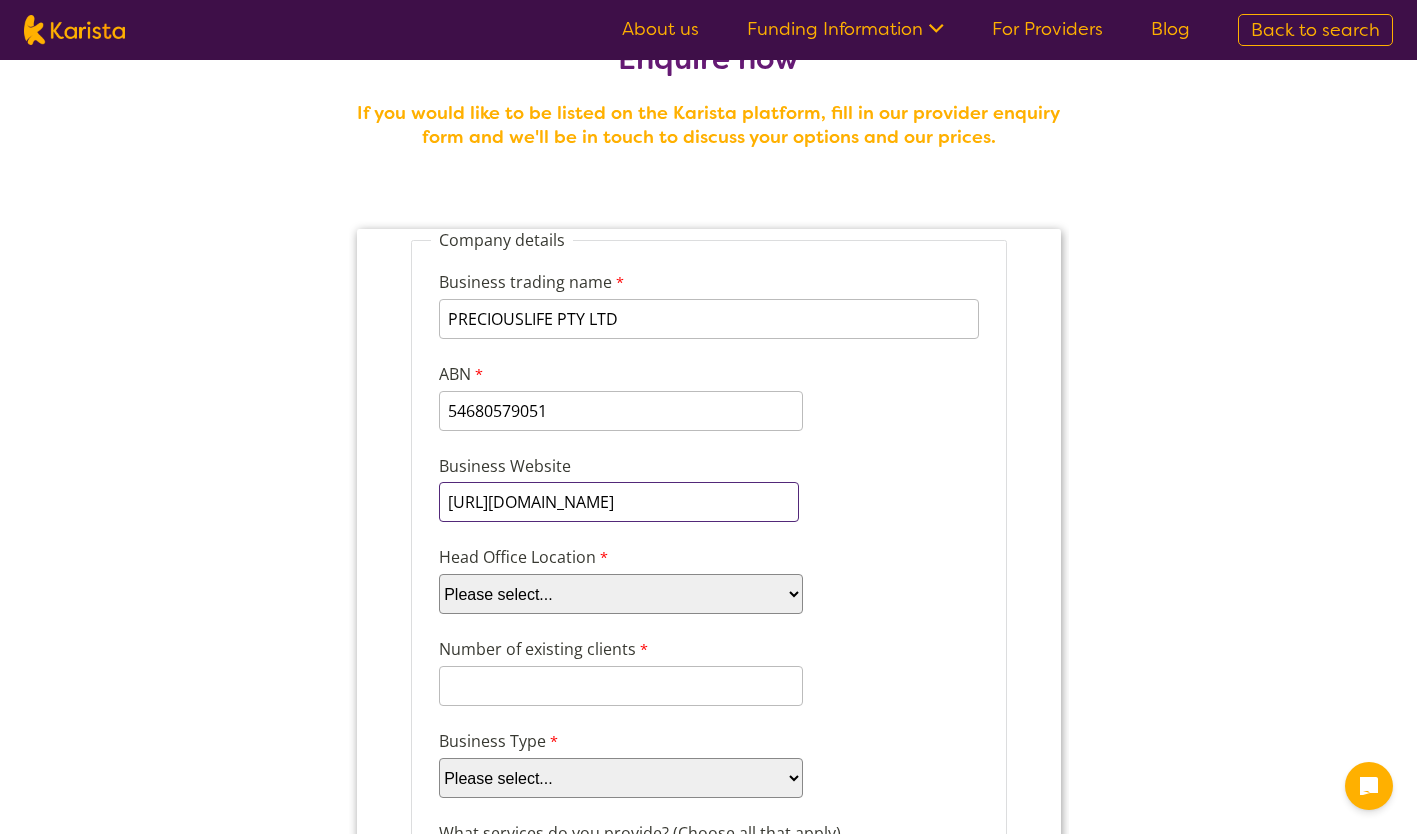 scroll, scrollTop: 68, scrollLeft: 0, axis: vertical 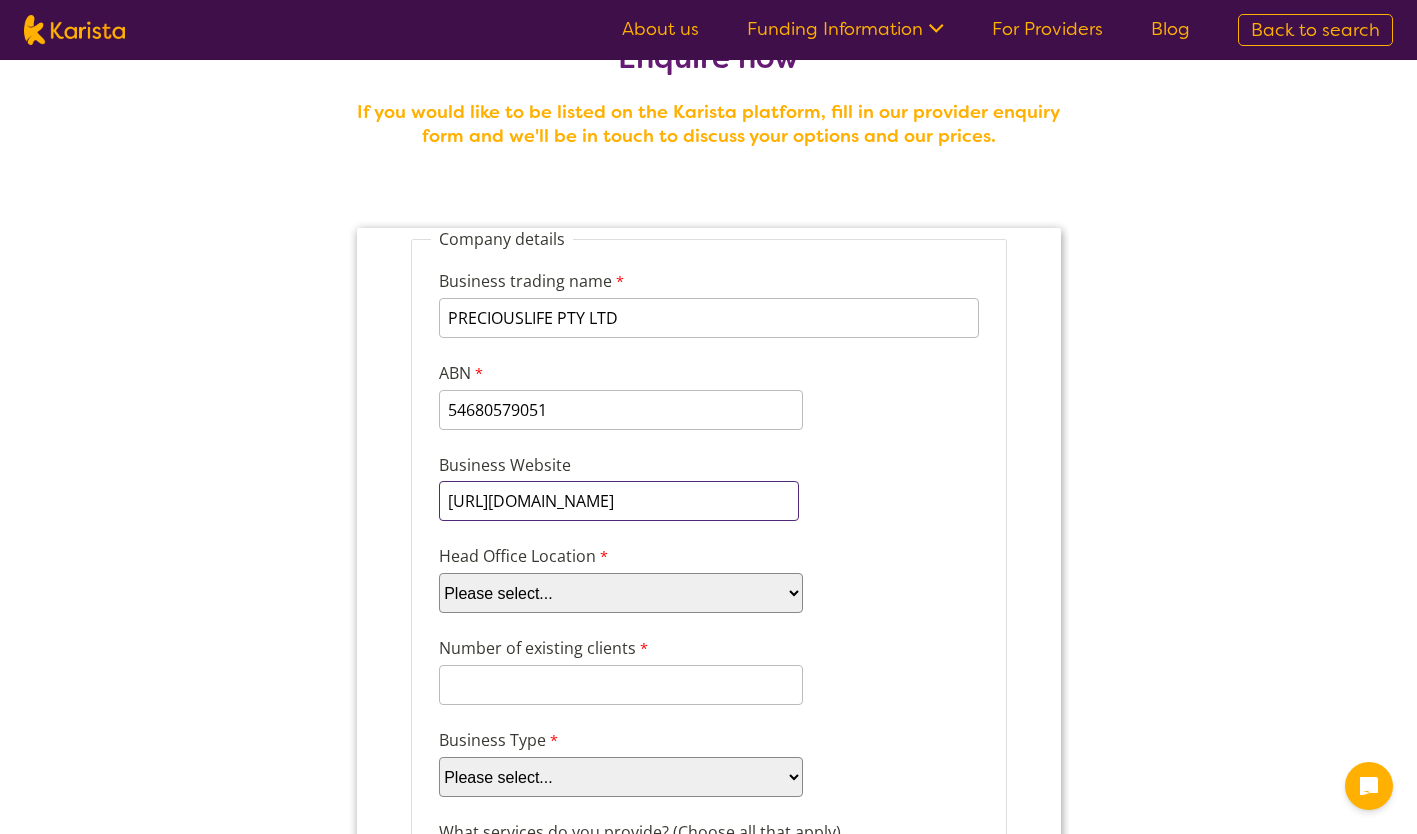 type on "[URL][DOMAIN_NAME]" 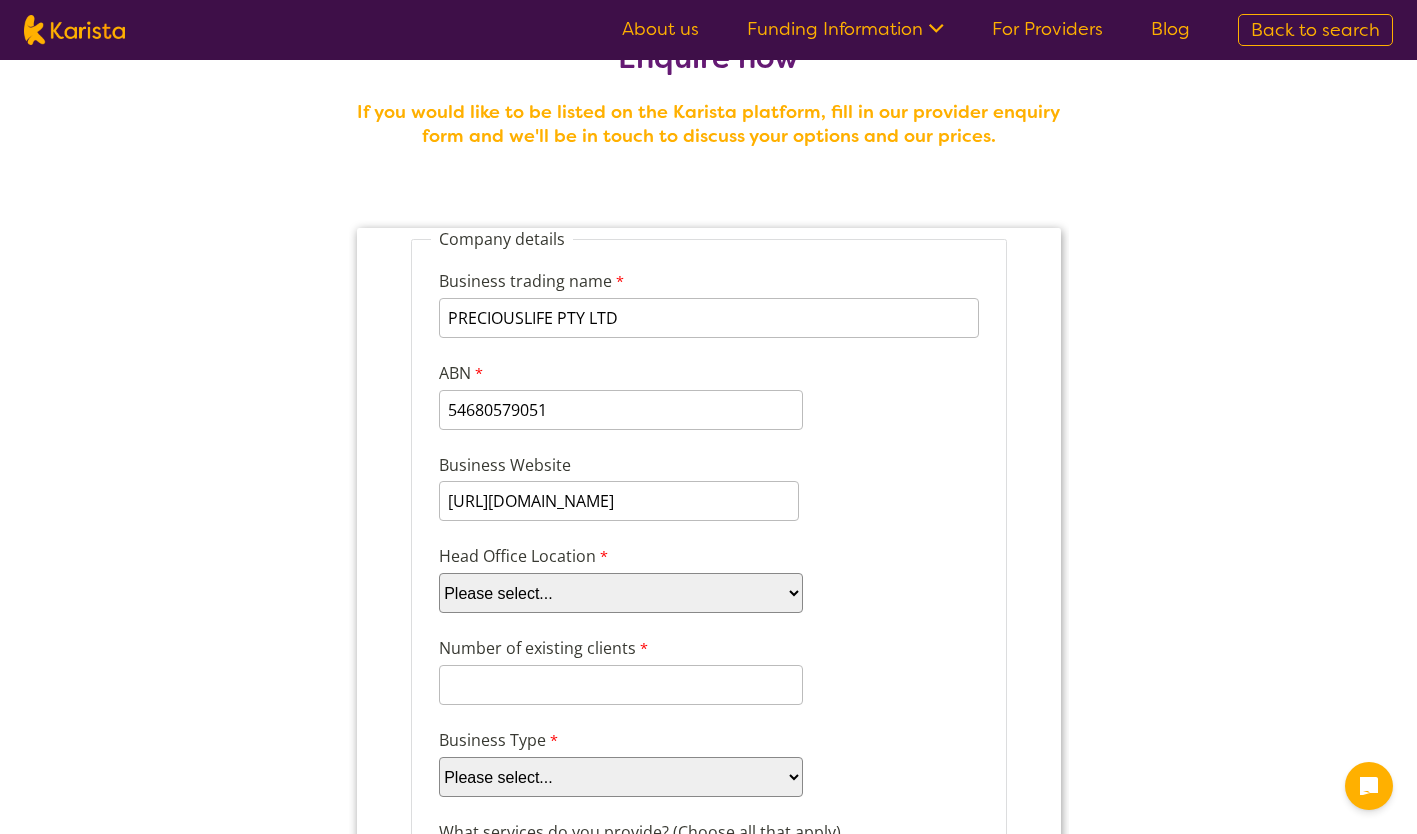 click on "Please select...
ACT
[GEOGRAPHIC_DATA]
NT
QLD
SA
TAS
[GEOGRAPHIC_DATA]
[GEOGRAPHIC_DATA]" at bounding box center (620, 593) 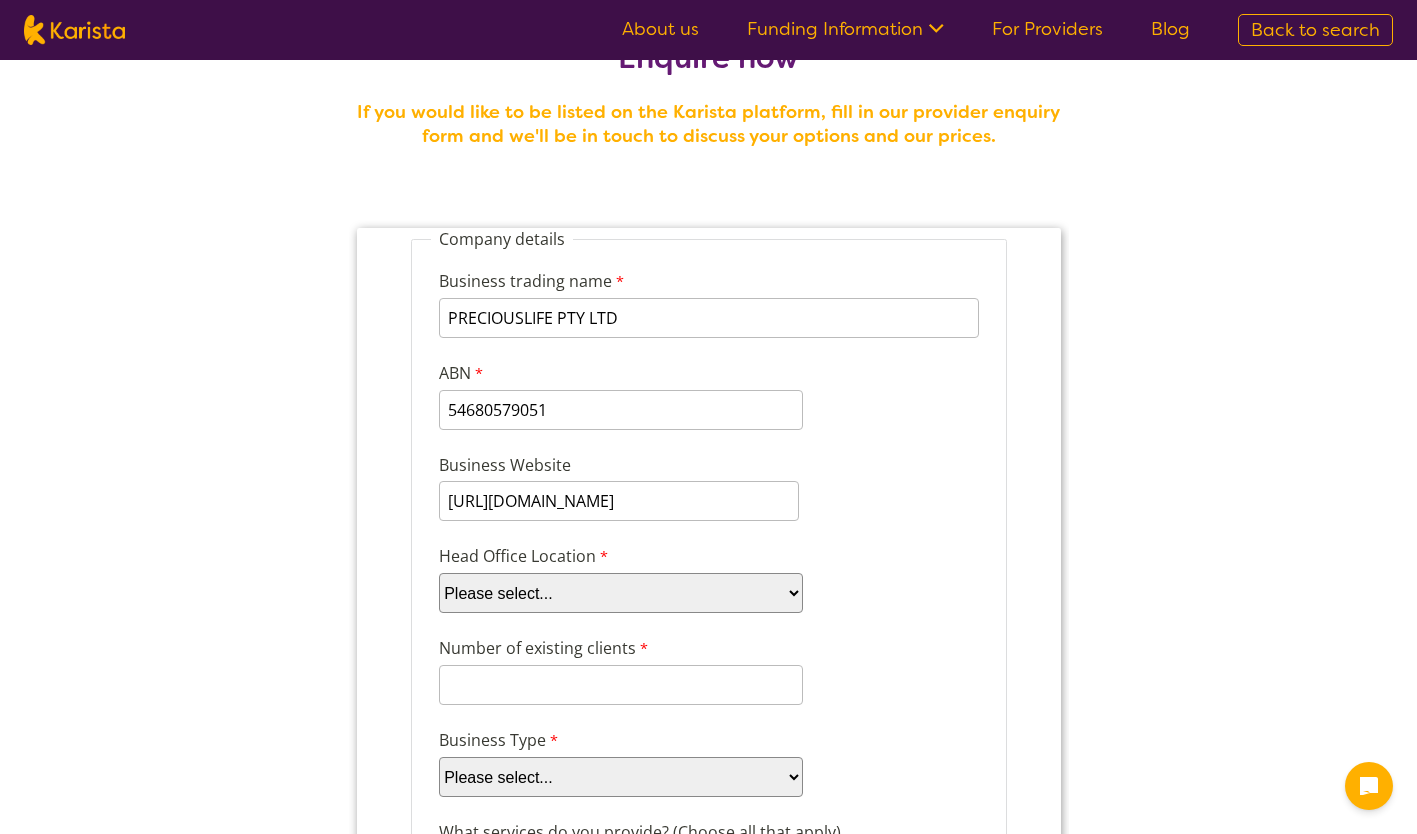 select on "tfa_100" 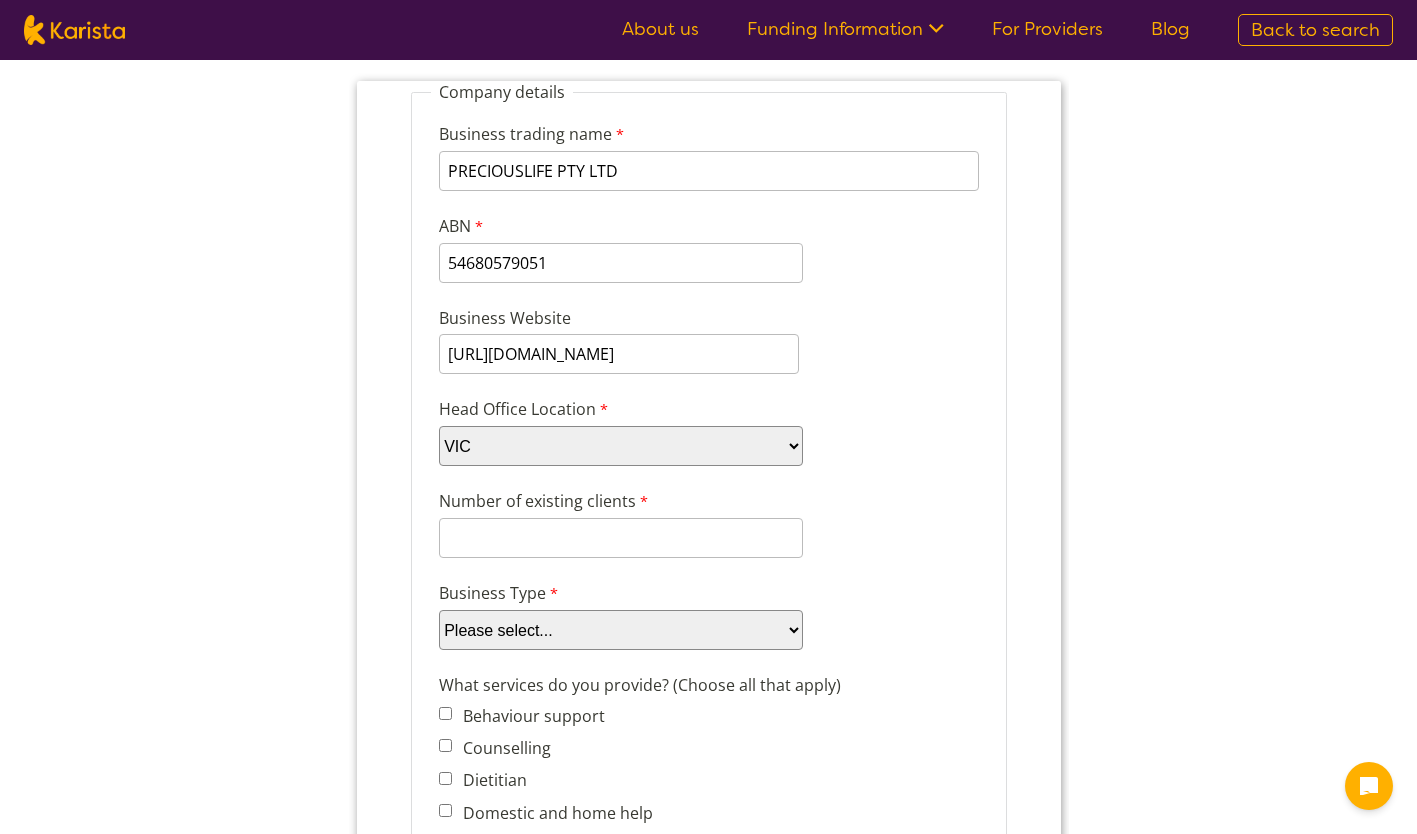 scroll, scrollTop: 220, scrollLeft: 0, axis: vertical 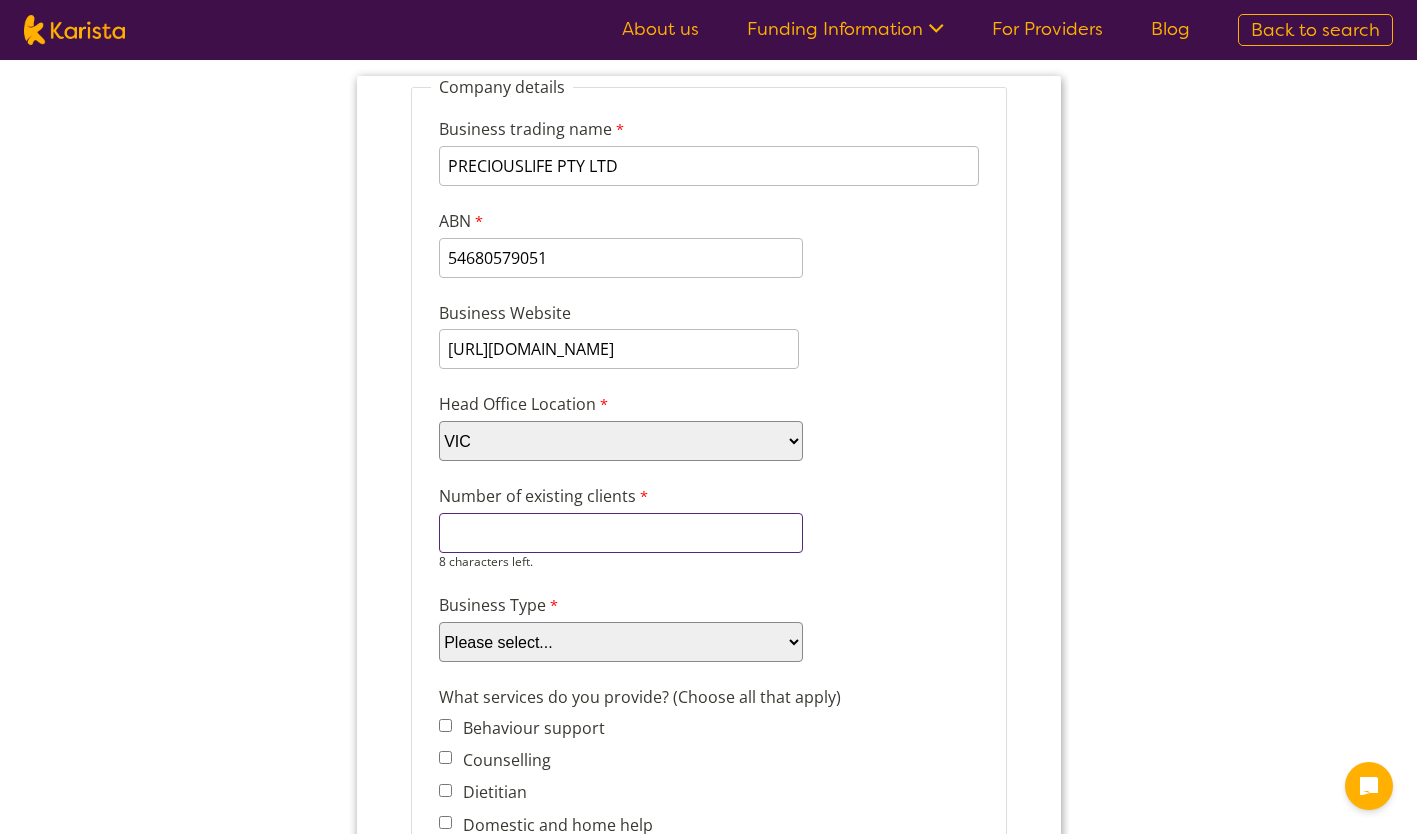 click on "Number of existing clients" at bounding box center (620, 533) 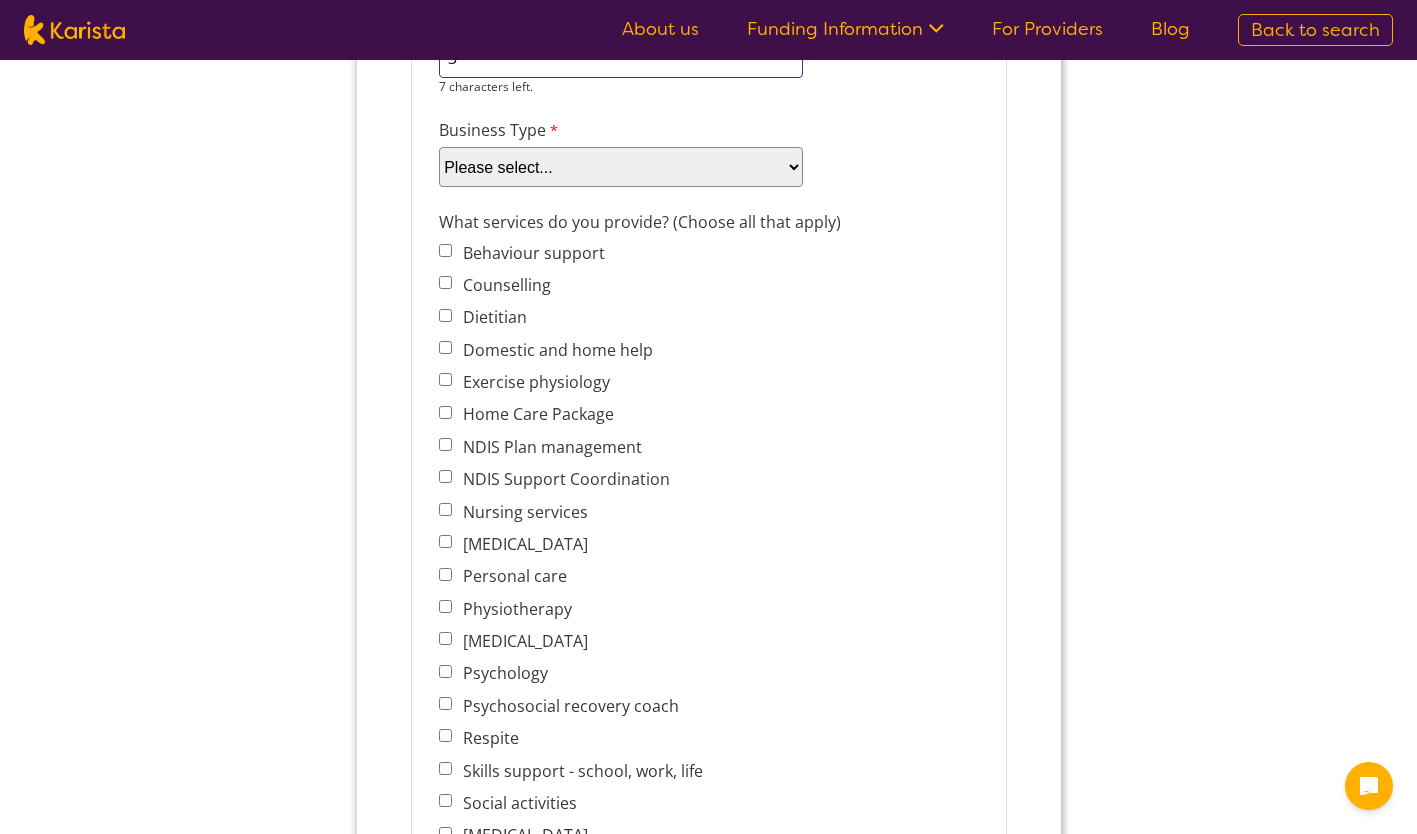 scroll, scrollTop: 696, scrollLeft: 0, axis: vertical 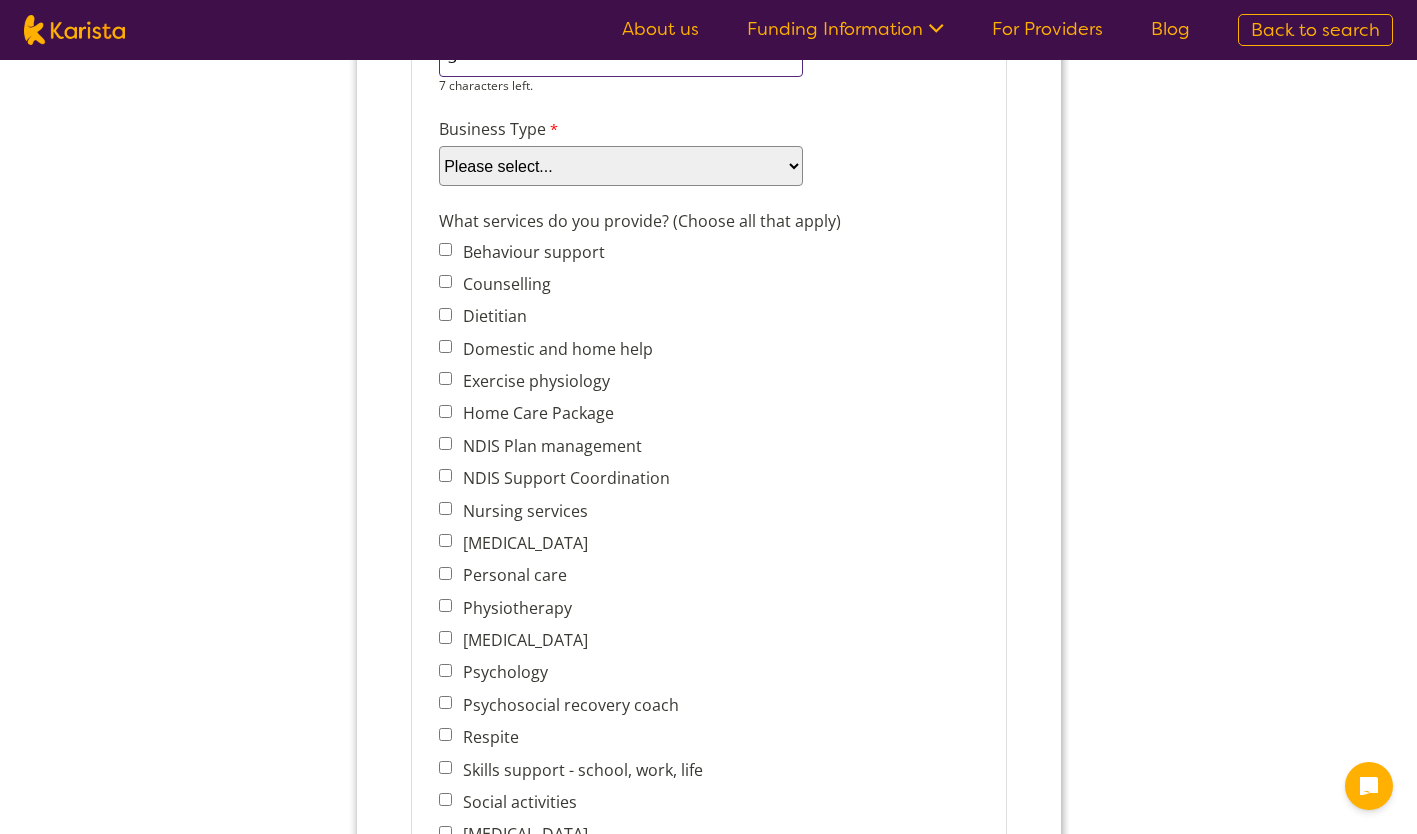 type on "3" 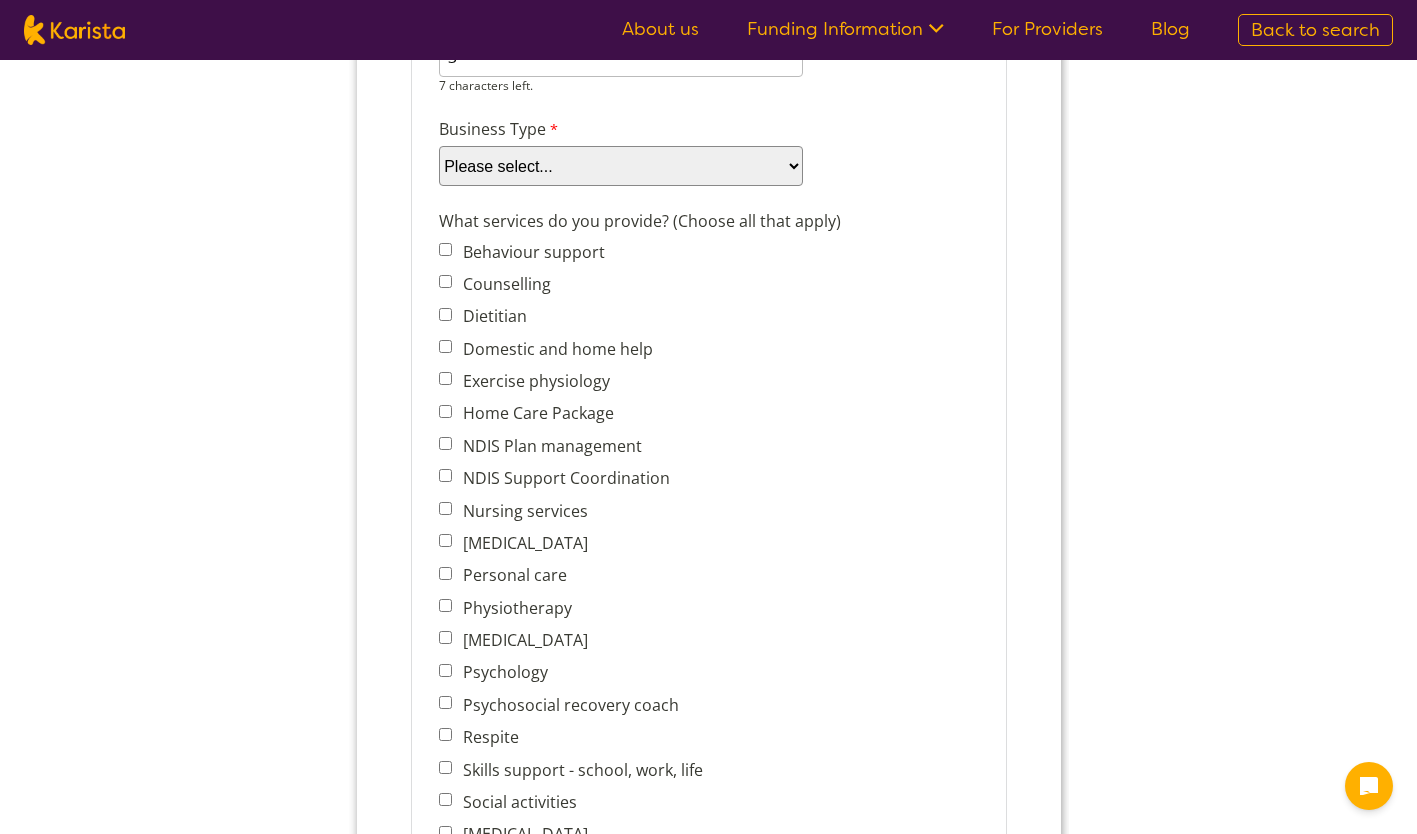 click on "Behaviour support" at bounding box center [575, 251] 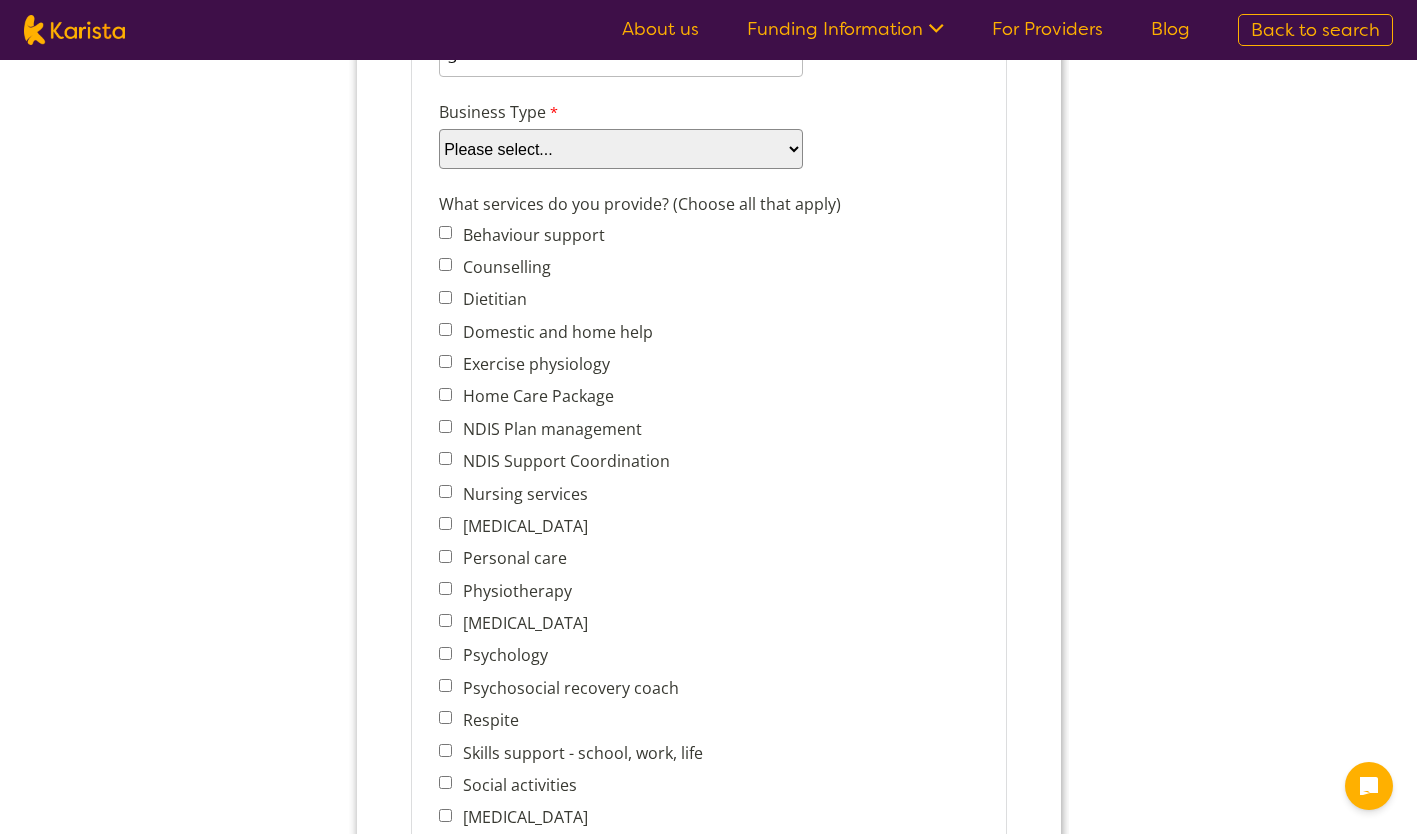 click on "Behaviour support" at bounding box center [444, 232] 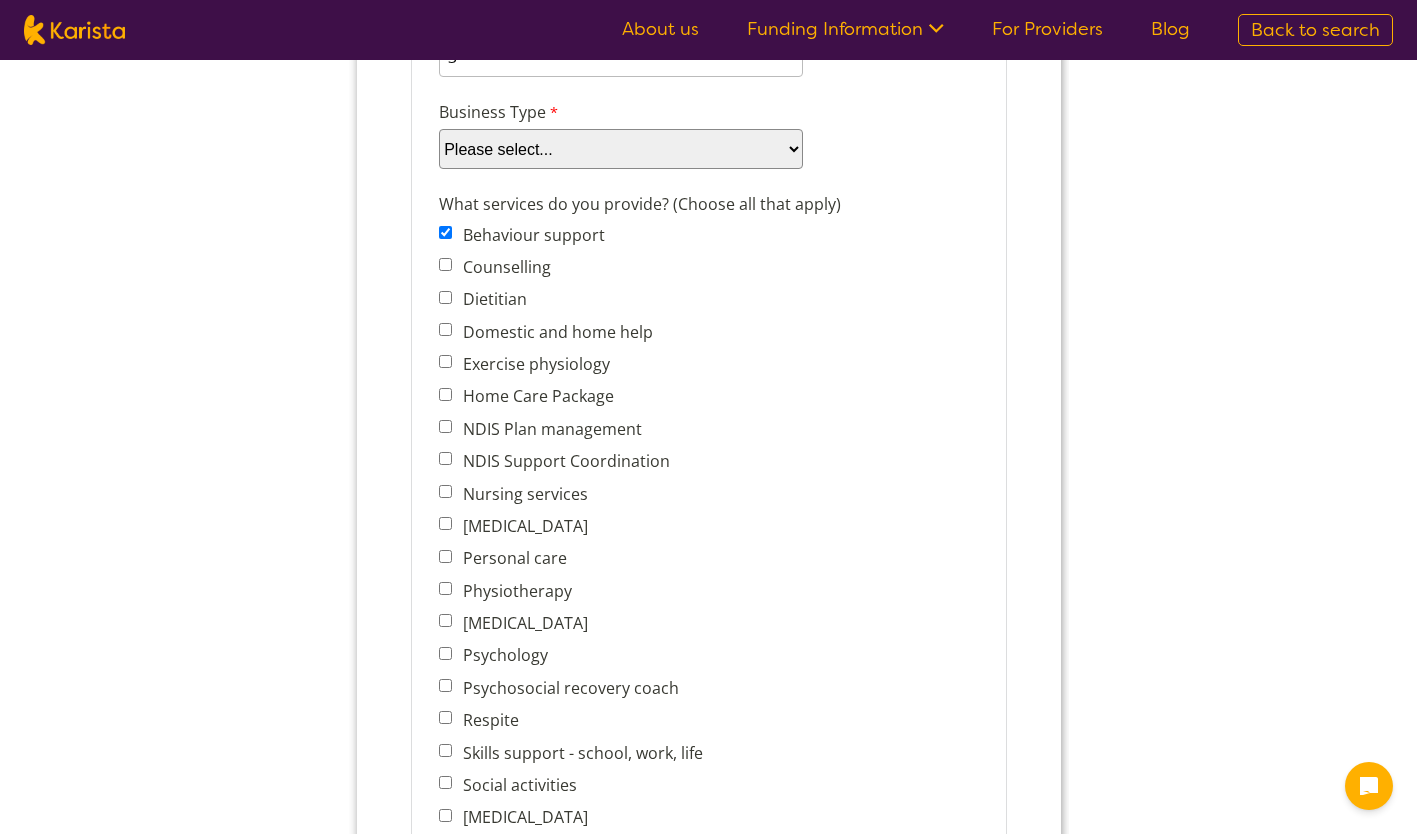 click on "Counselling" at bounding box center (444, 264) 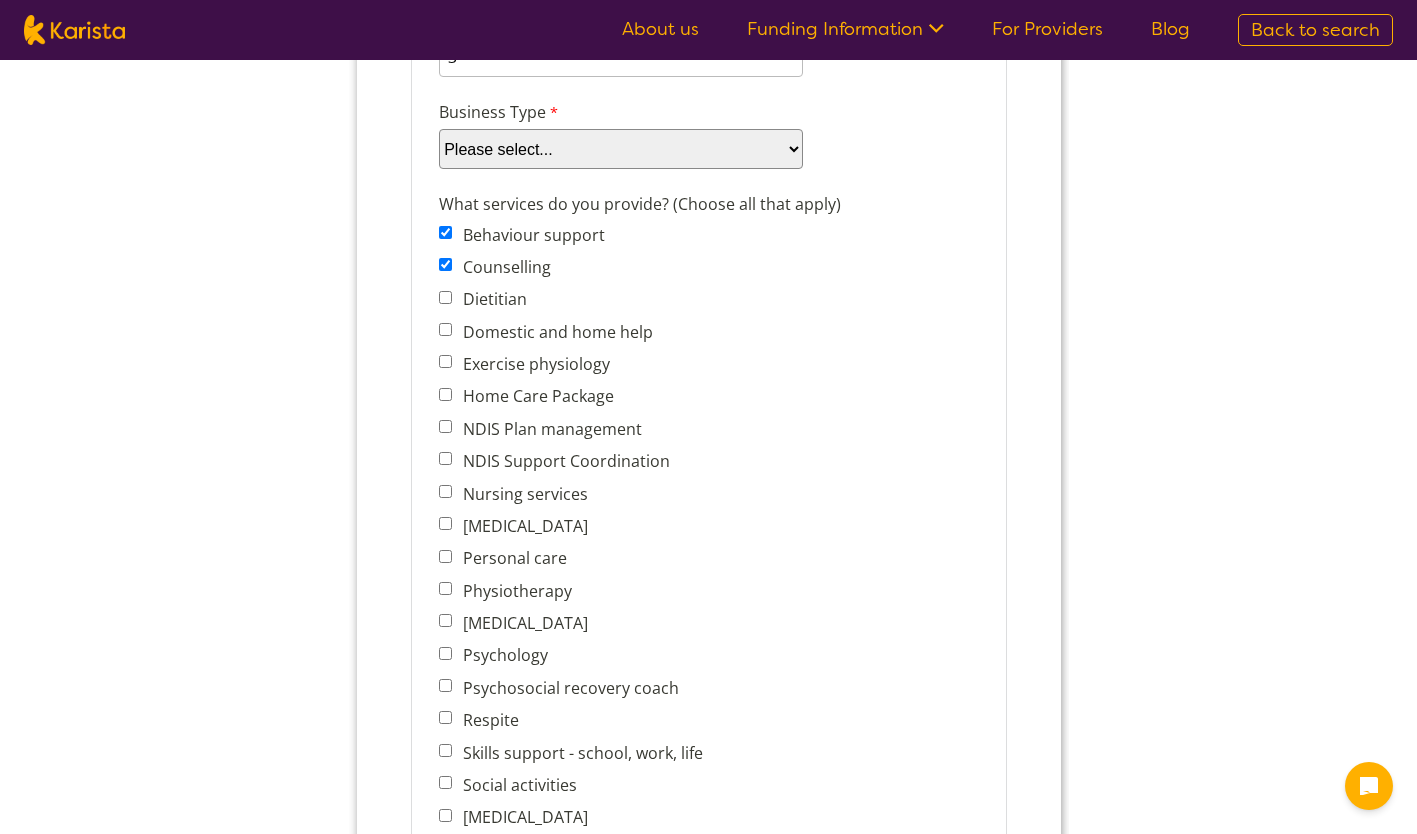 click on "Domestic and home help" at bounding box center (444, 329) 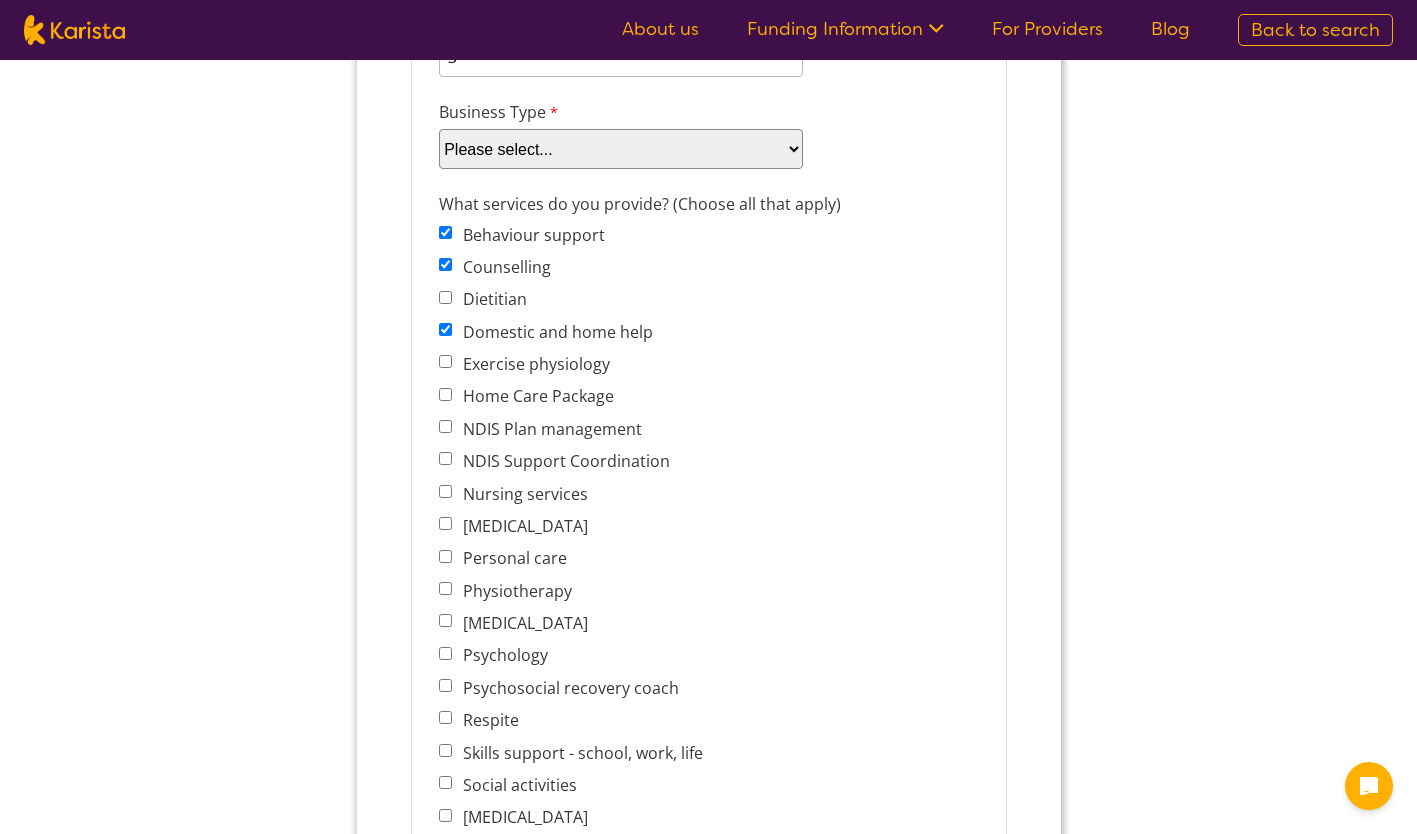 click on "Dietitian" at bounding box center [444, 297] 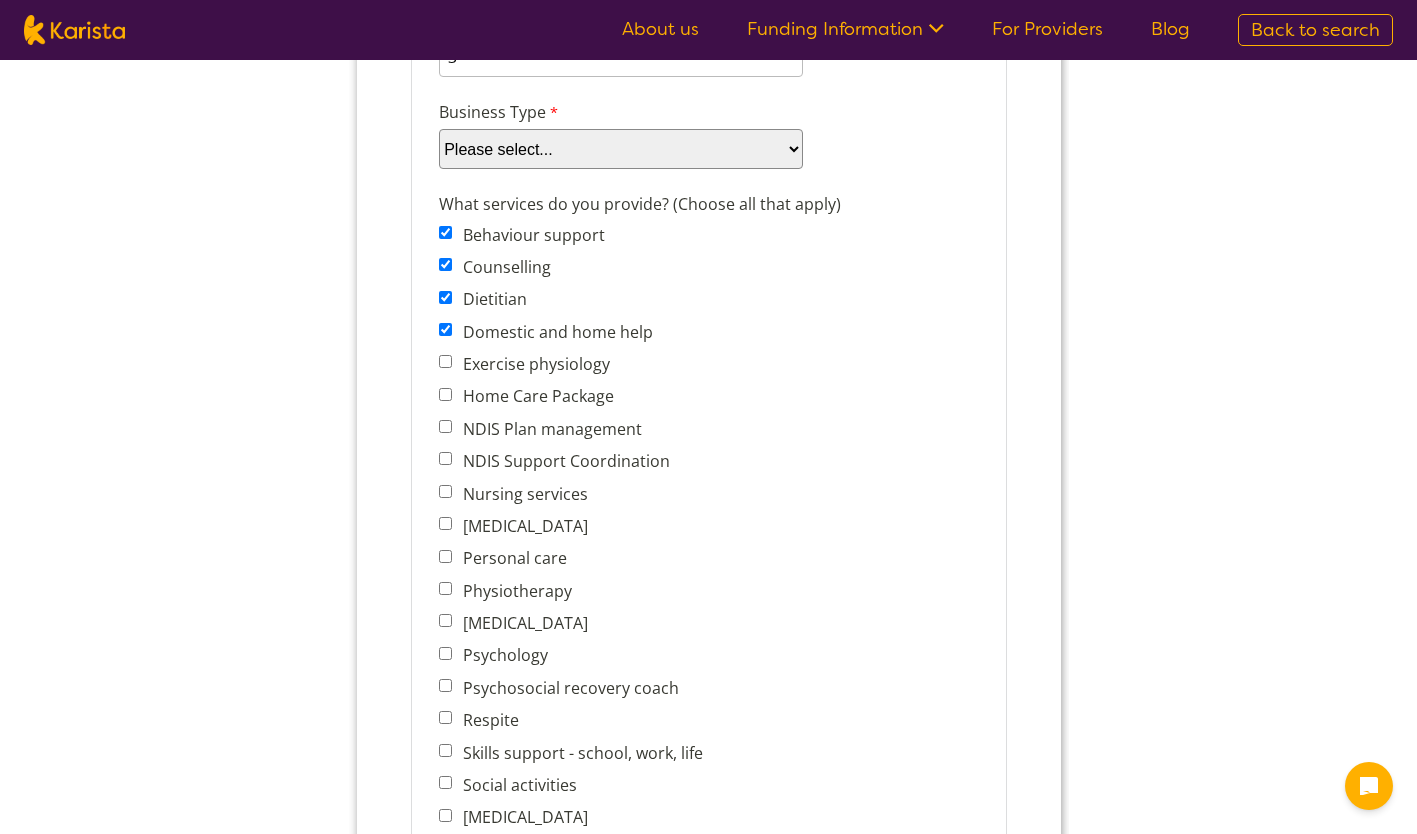 click on "Exercise physiology" at bounding box center [444, 361] 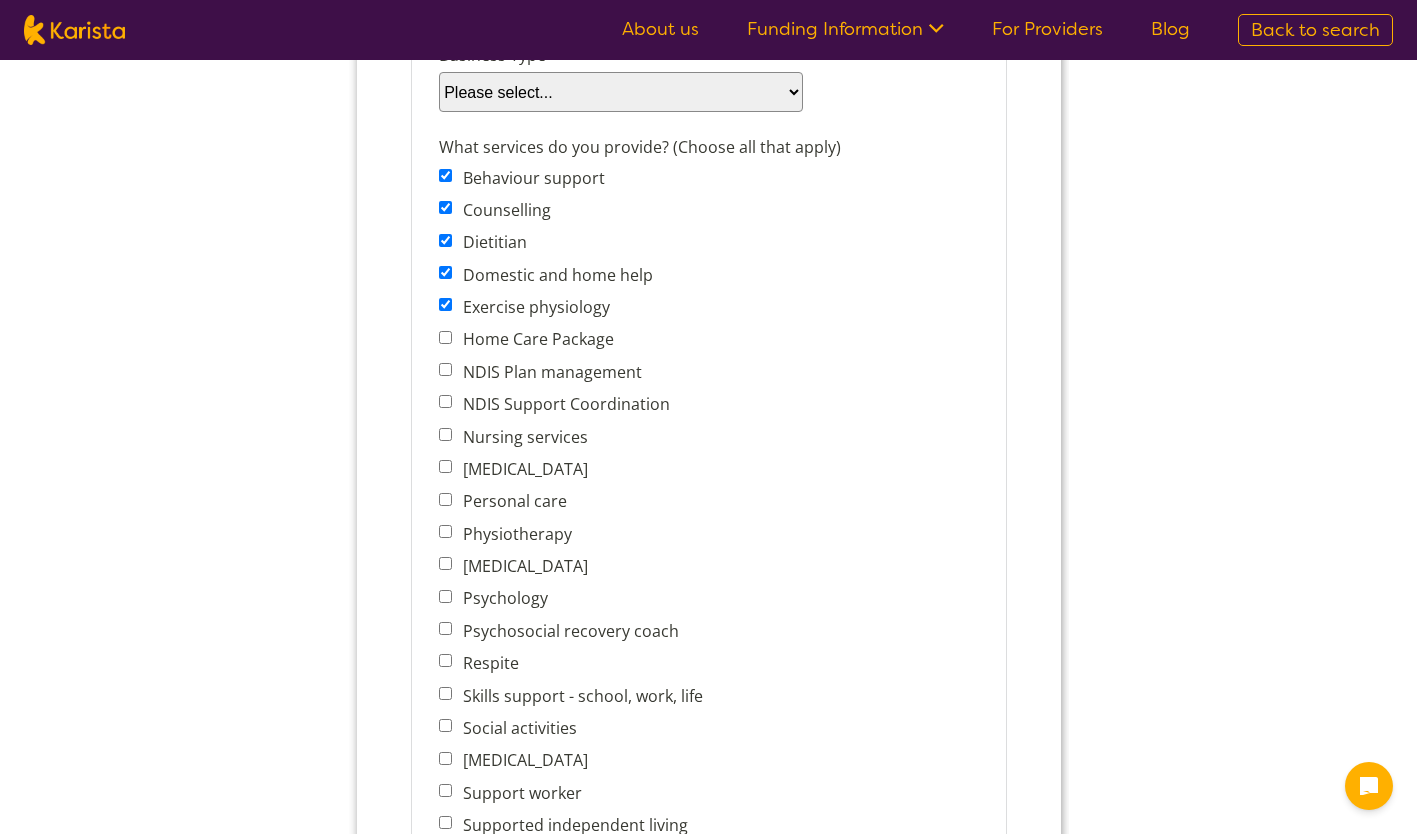 scroll, scrollTop: 754, scrollLeft: 0, axis: vertical 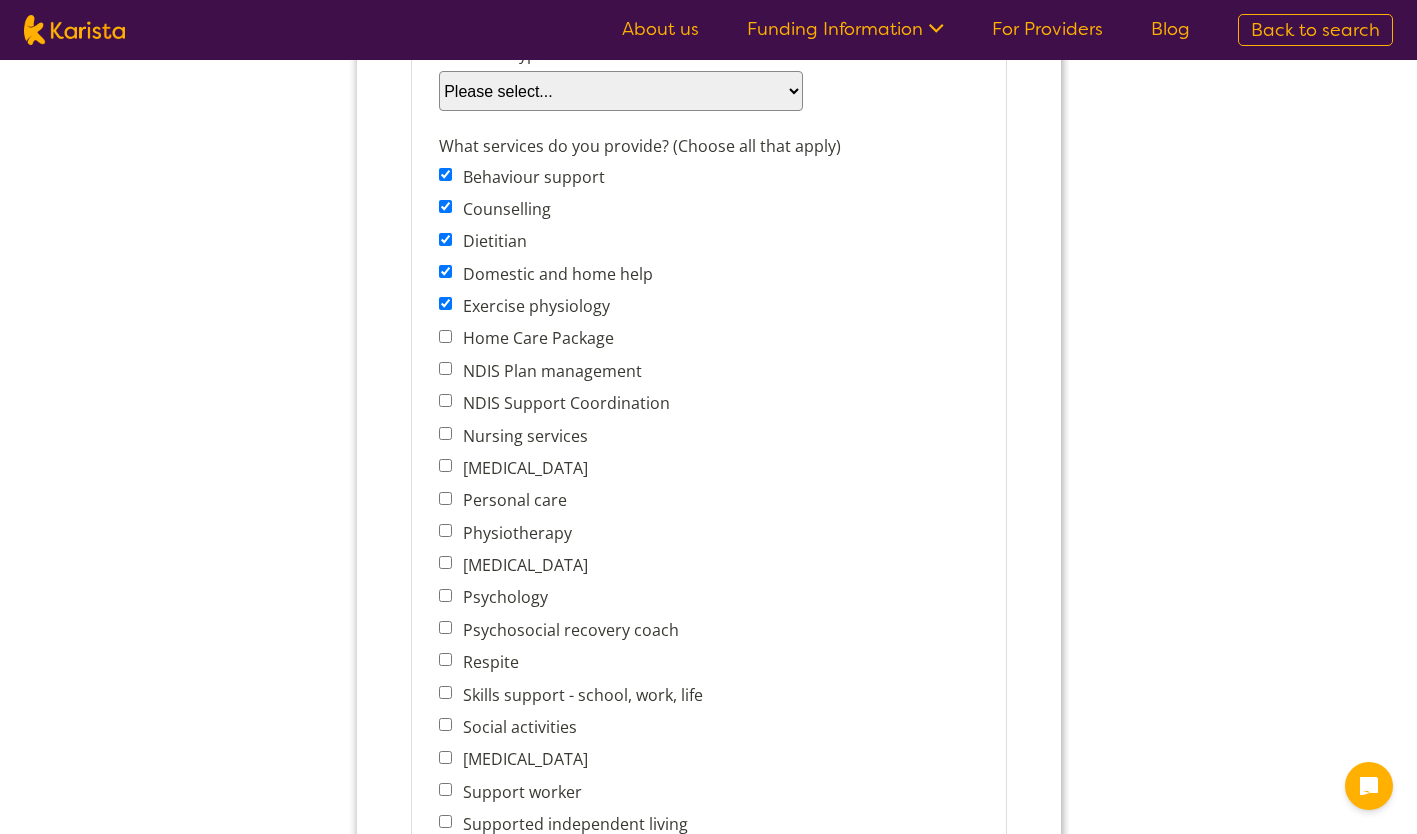 click on "NDIS Plan management" at bounding box center (444, 368) 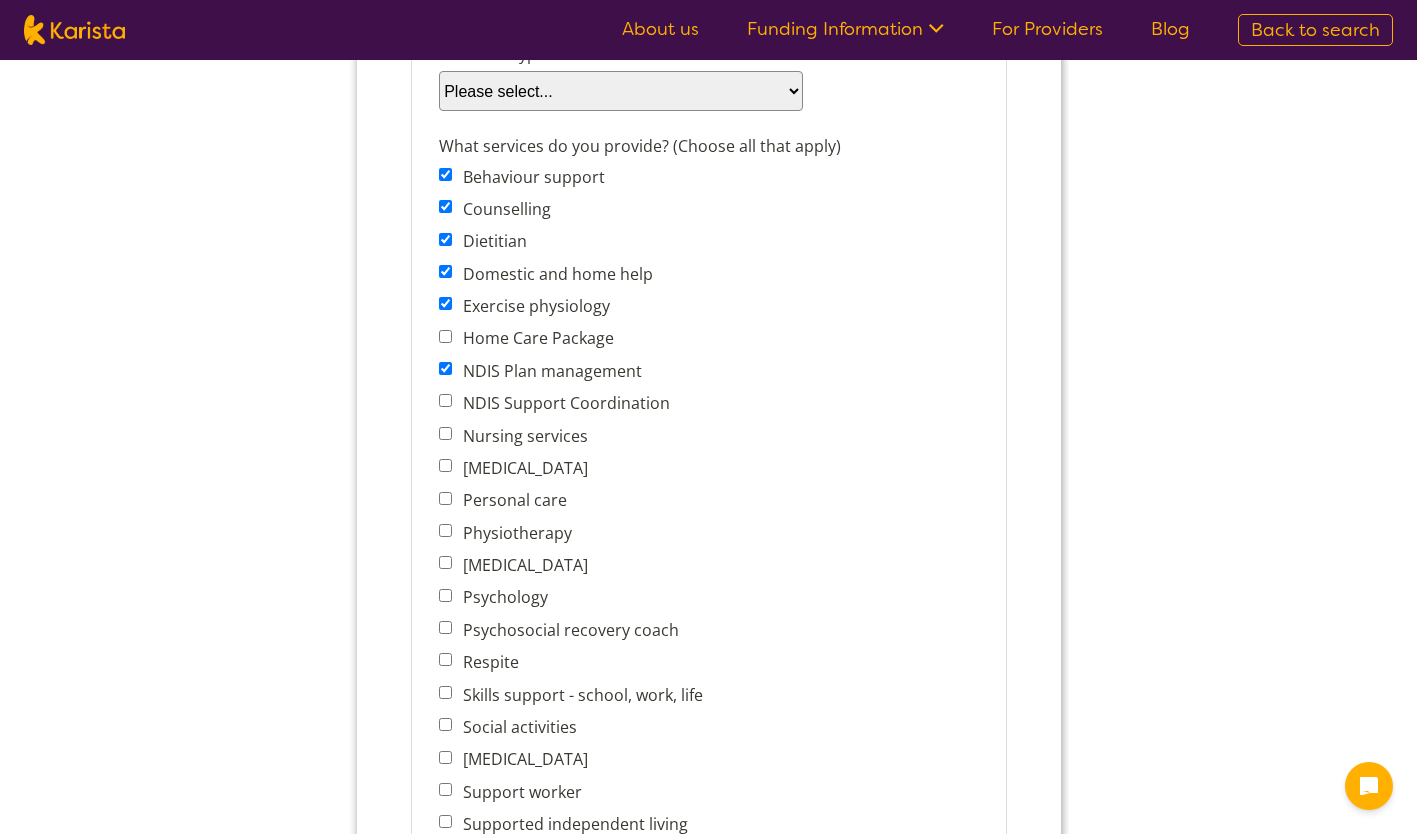 click on "NDIS Support Coordination" at bounding box center [444, 400] 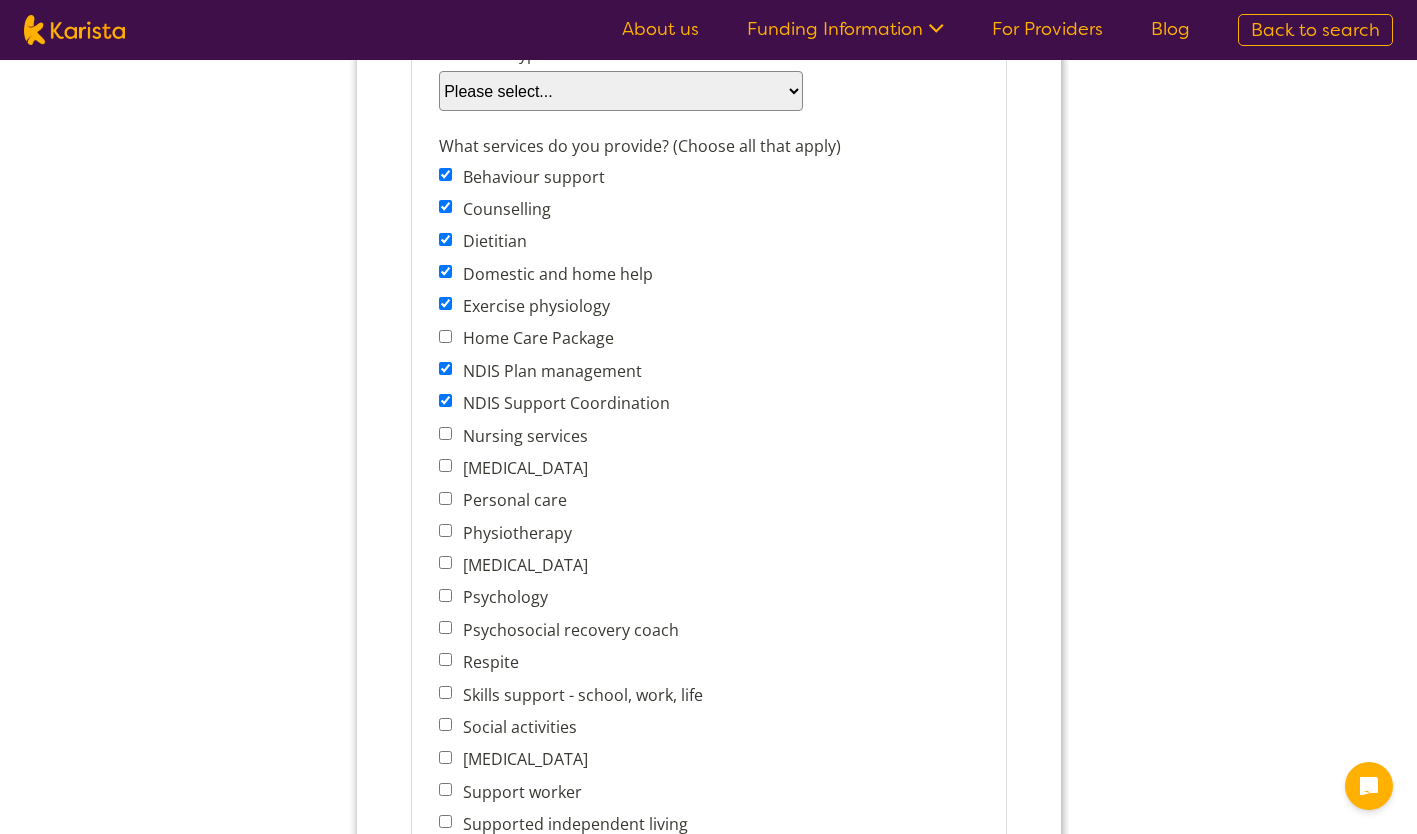 click on "[MEDICAL_DATA]" at bounding box center (444, 465) 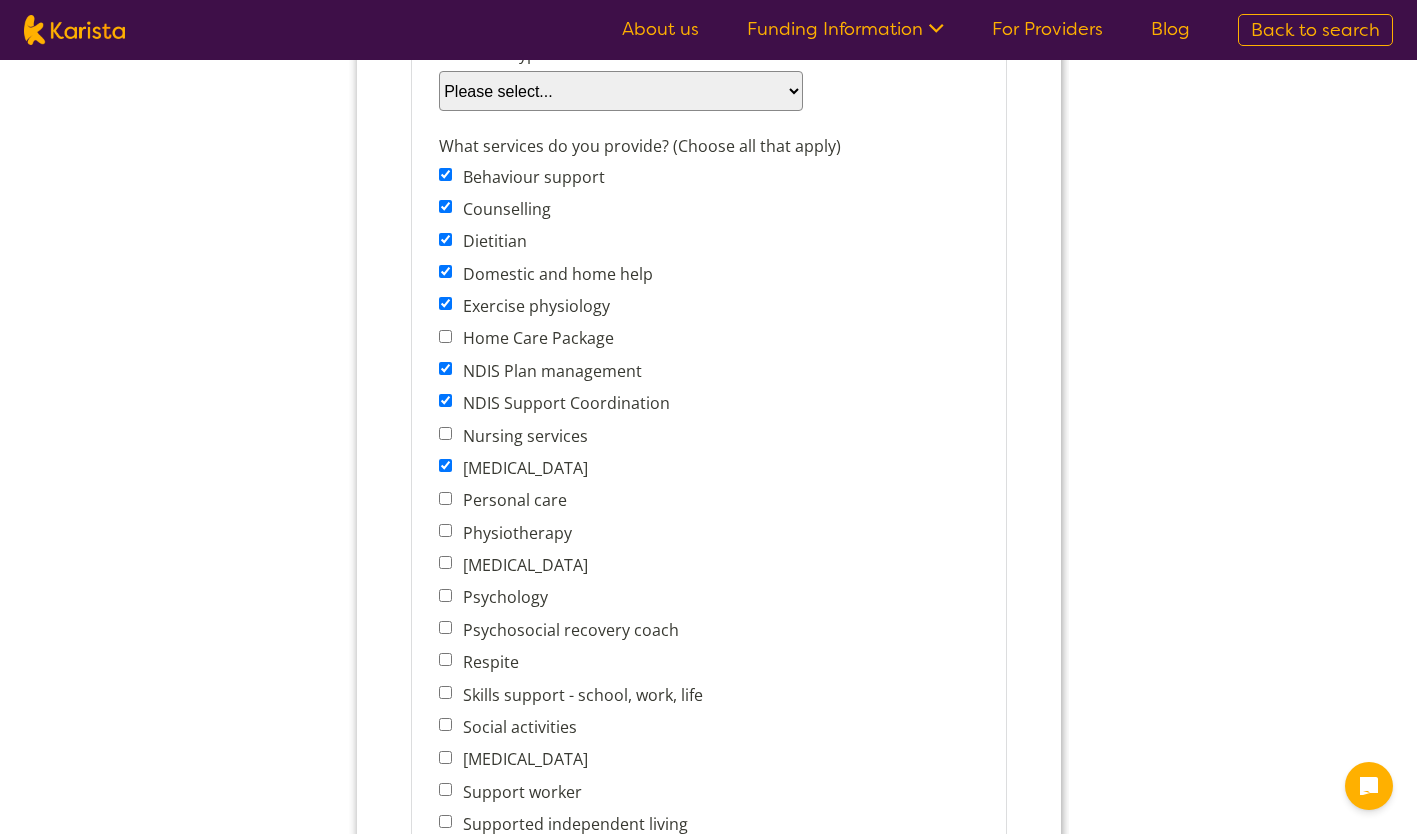 click on "Personal care" at bounding box center (444, 498) 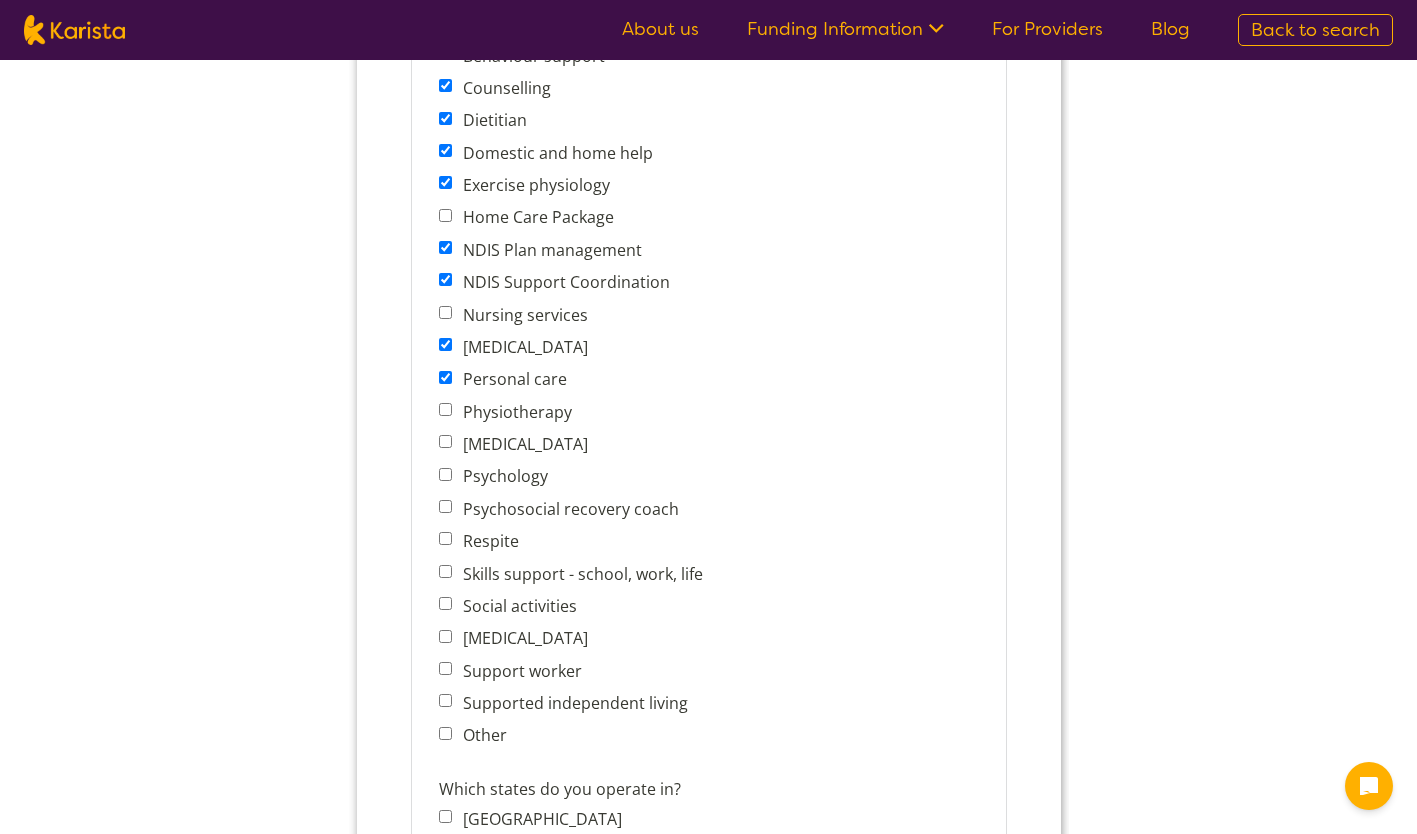 scroll, scrollTop: 877, scrollLeft: 0, axis: vertical 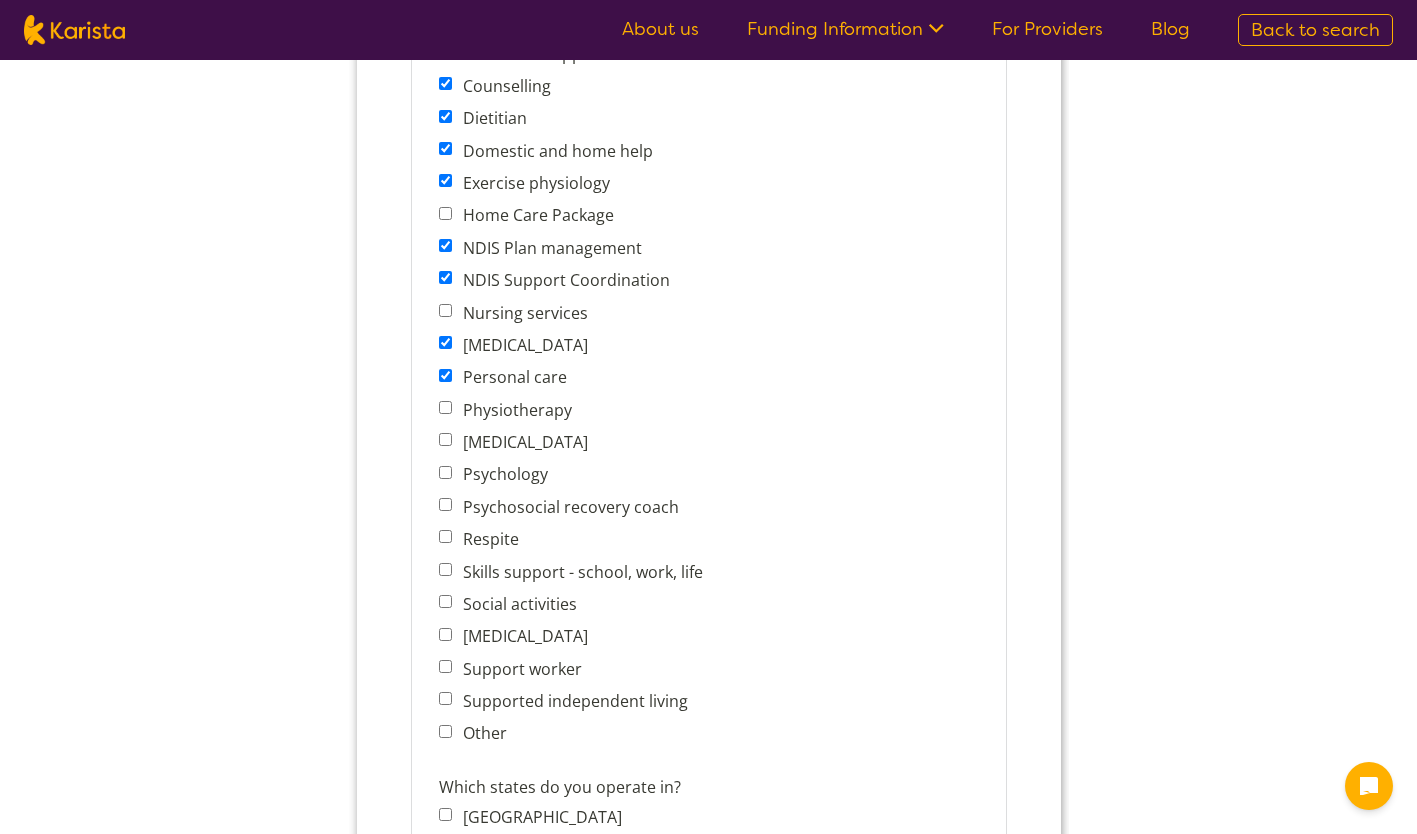 click on "[MEDICAL_DATA]" at bounding box center [444, 439] 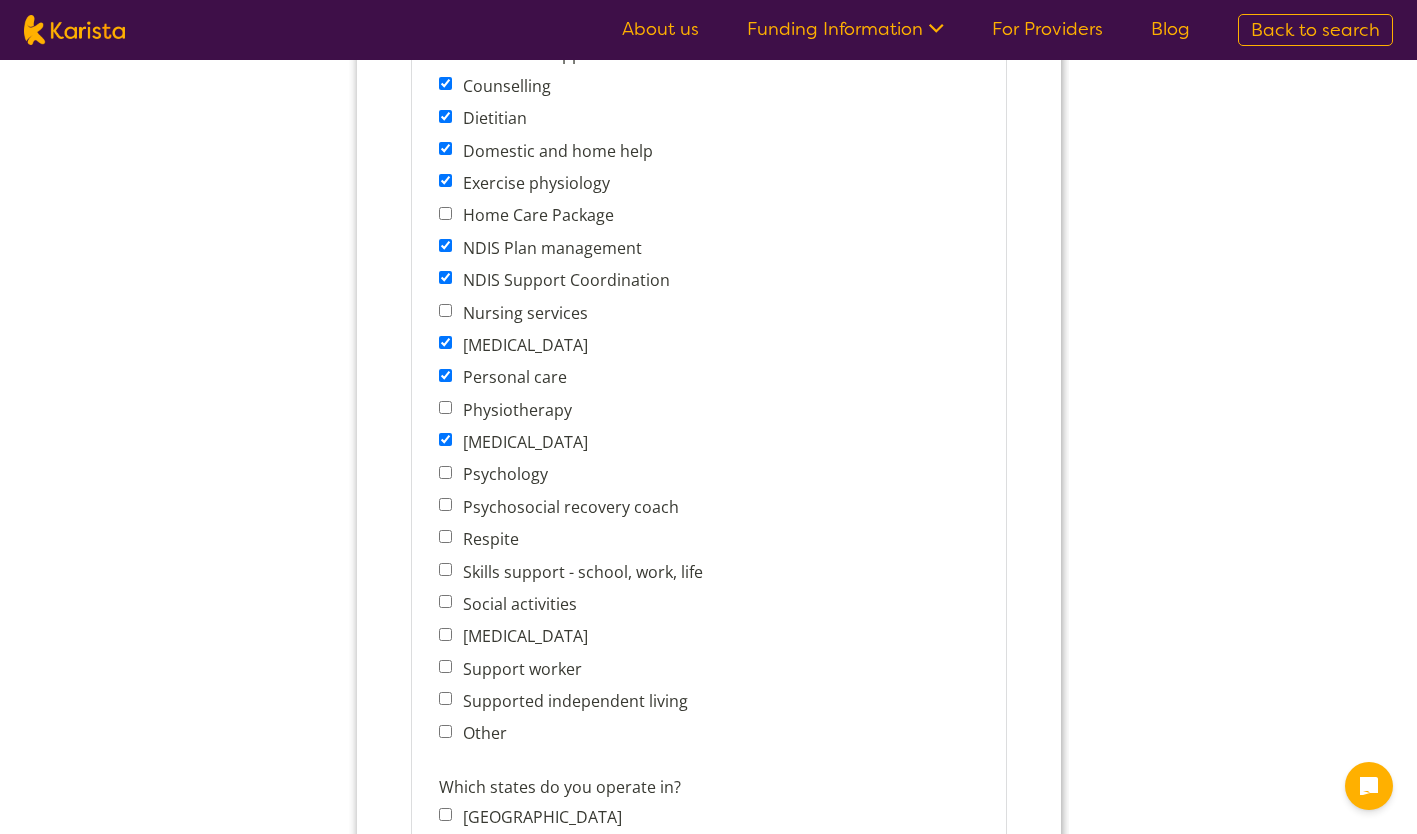 click on "Physiotherapy" at bounding box center [444, 407] 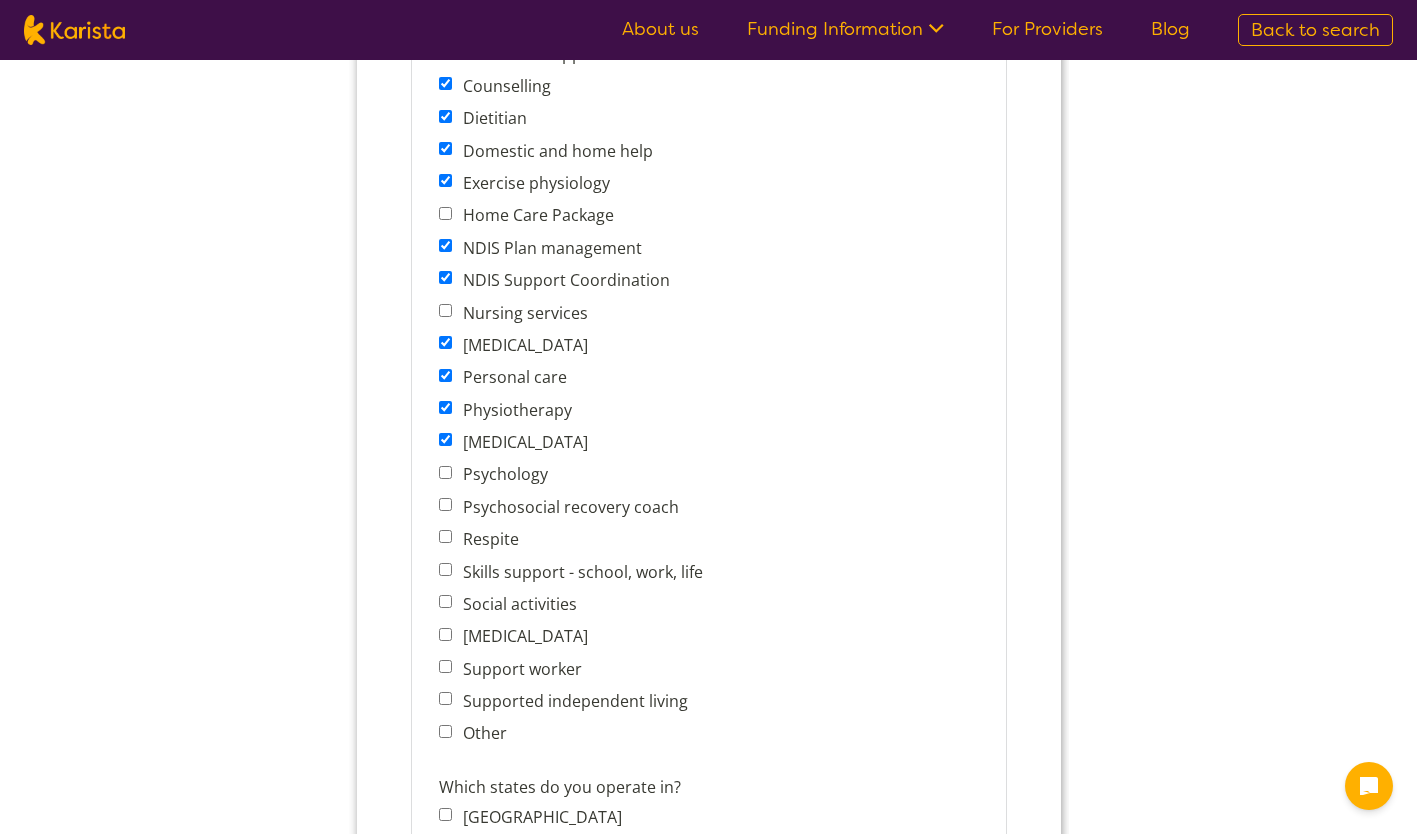 click on "Psychology" at bounding box center [444, 472] 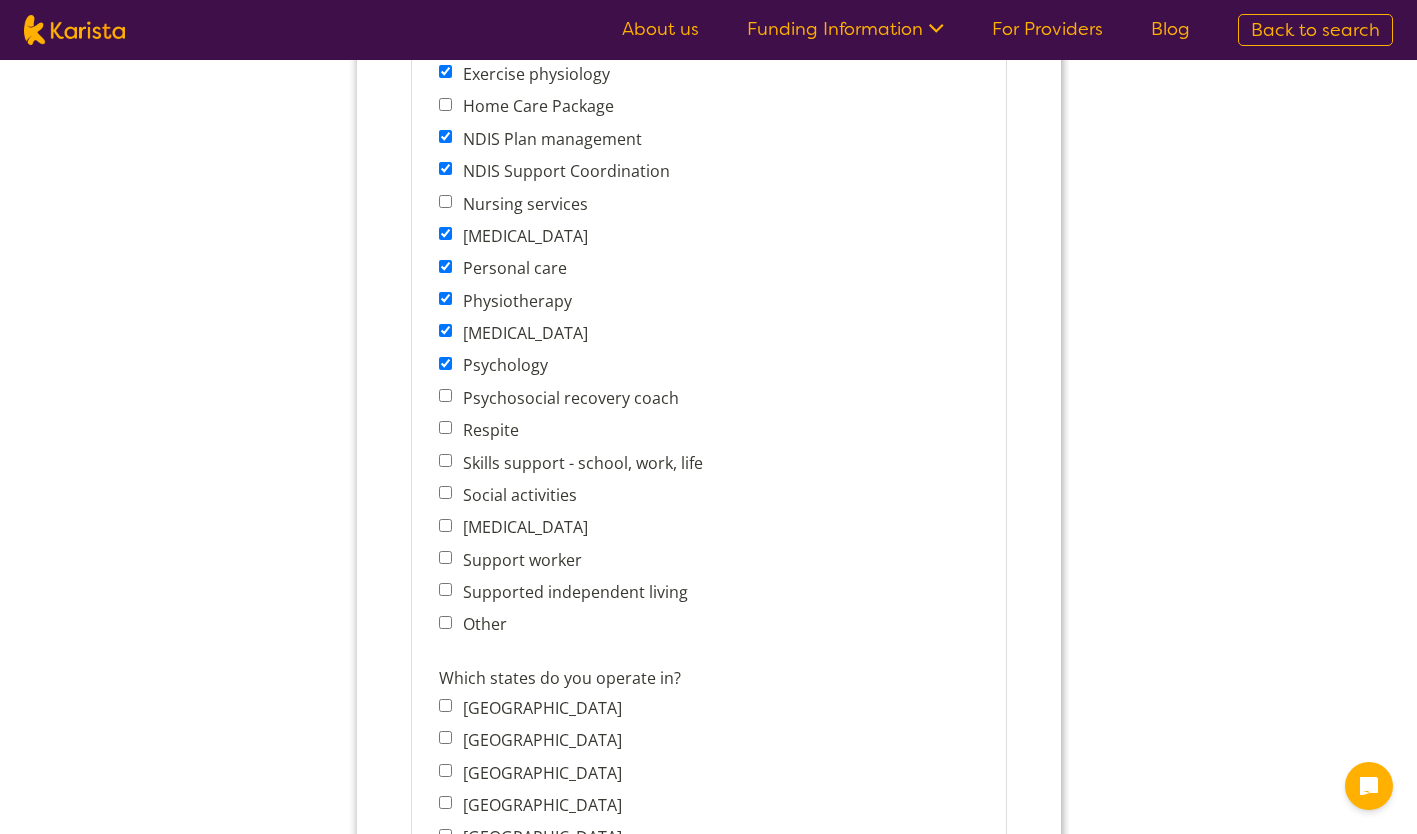 scroll, scrollTop: 987, scrollLeft: 0, axis: vertical 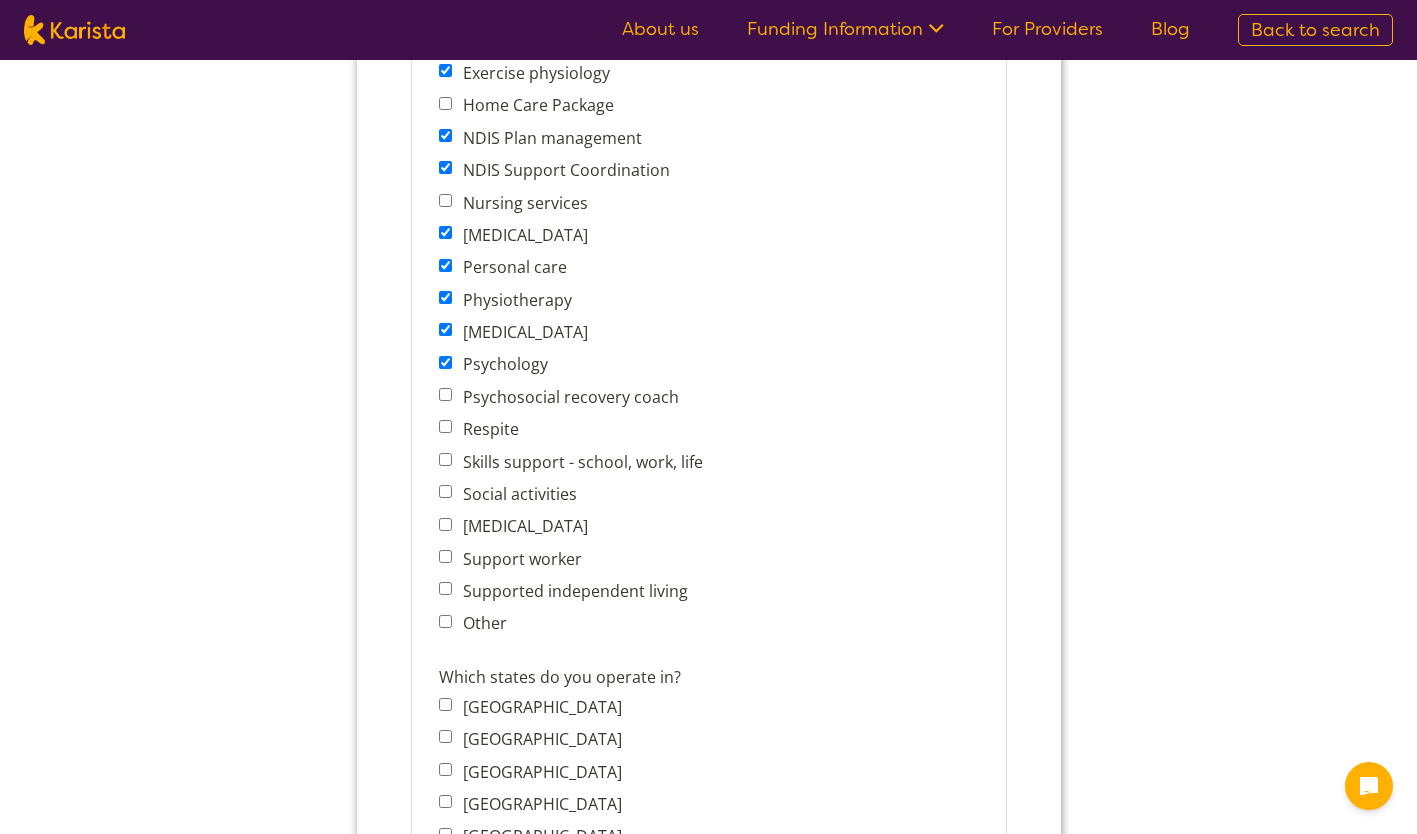 click on "Social activities" at bounding box center [444, 491] 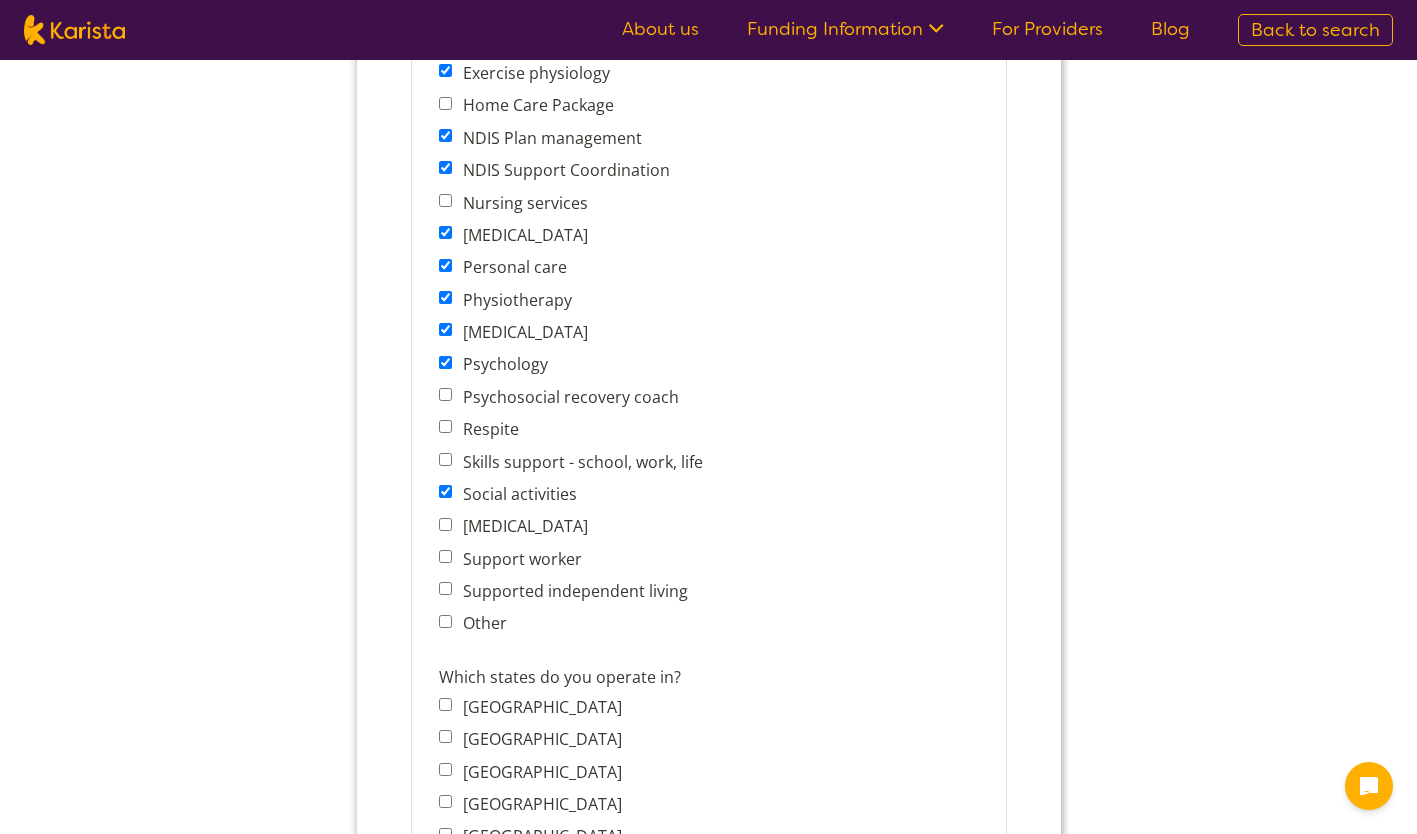 click on "[MEDICAL_DATA]" at bounding box center [444, 524] 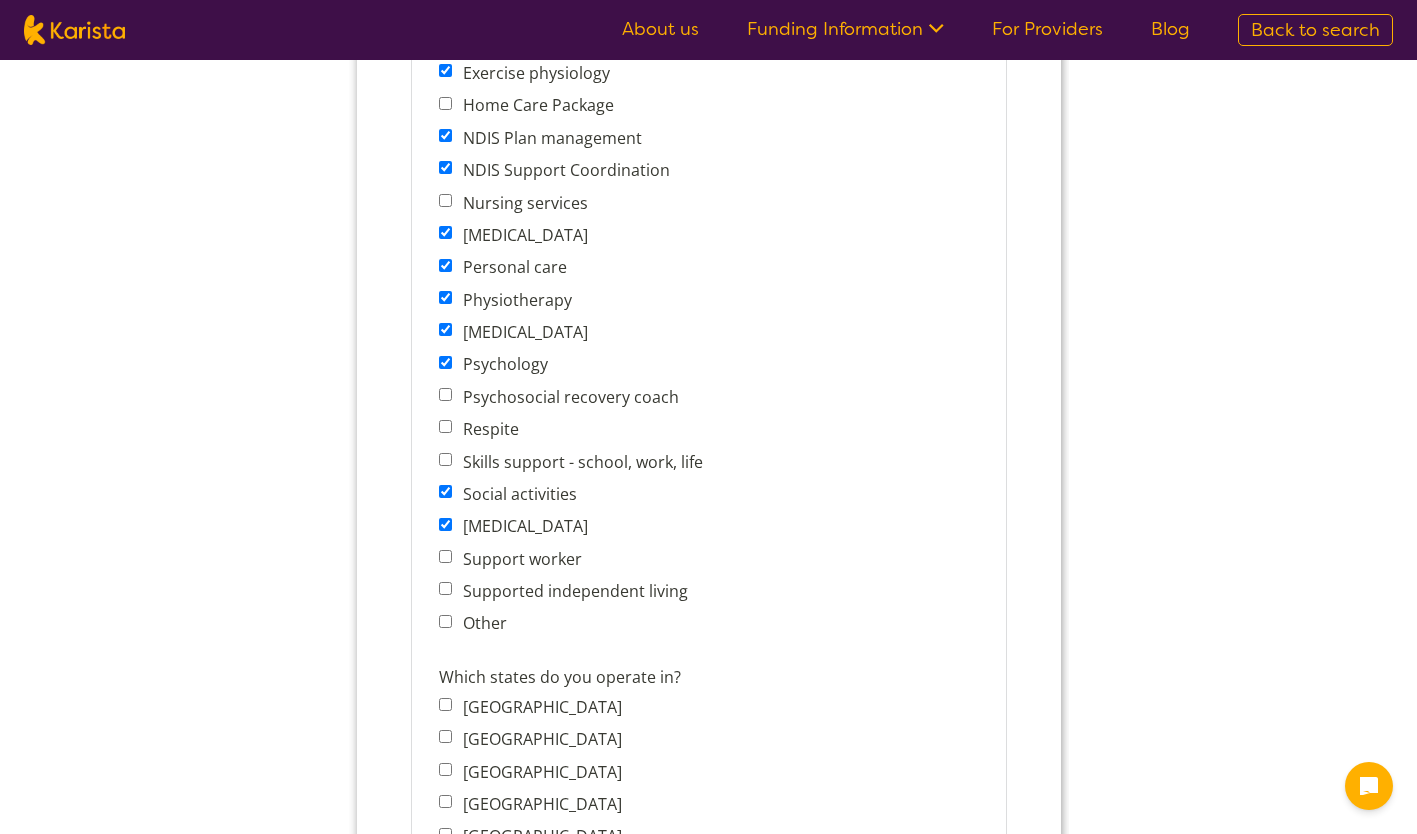 click on "Support worker" at bounding box center [444, 556] 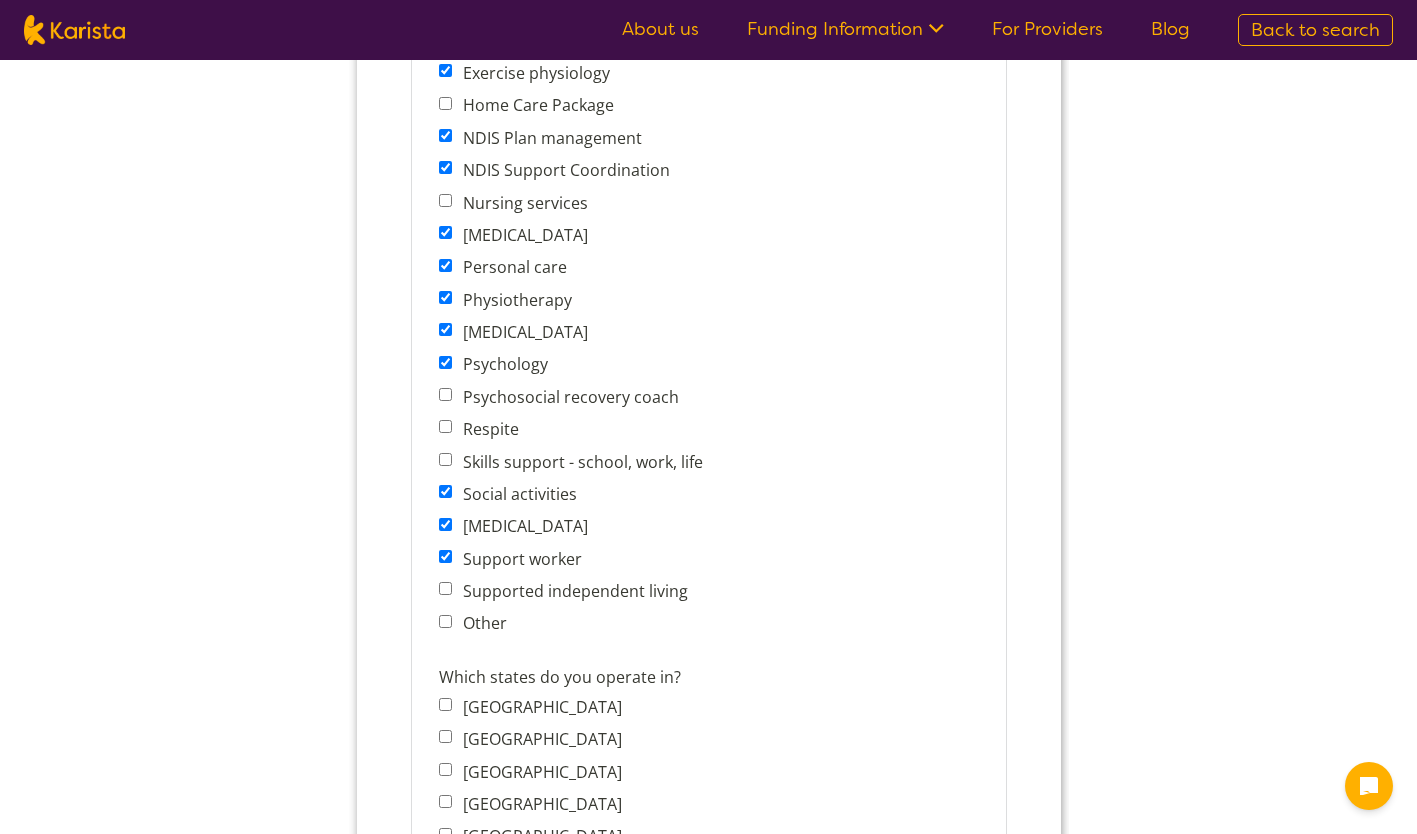 click on "Supported independent living" at bounding box center (444, 588) 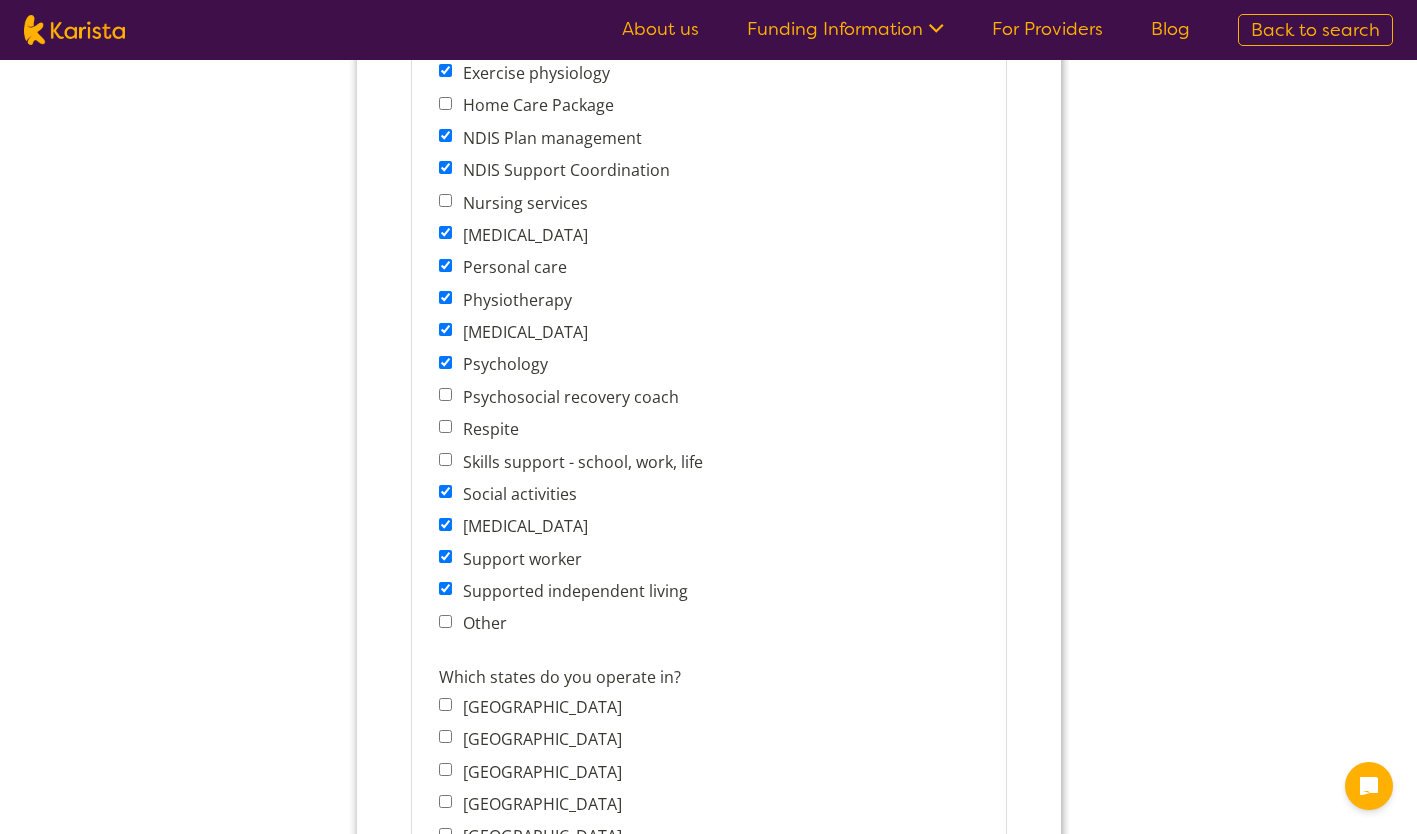 click on "What services do you provide? (Choose all that apply) Behaviour support Counselling Dietitian Domestic and home help Exercise physiology Home Care Package NDIS Plan management NDIS Support Coordination Nursing services [MEDICAL_DATA] Personal care Physiotherapy [MEDICAL_DATA] Psychology Psychosocial recovery coach Respite Skills support - school, work, life Social activities [MEDICAL_DATA] Support worker Supported independent living Other" at bounding box center (708, 271) 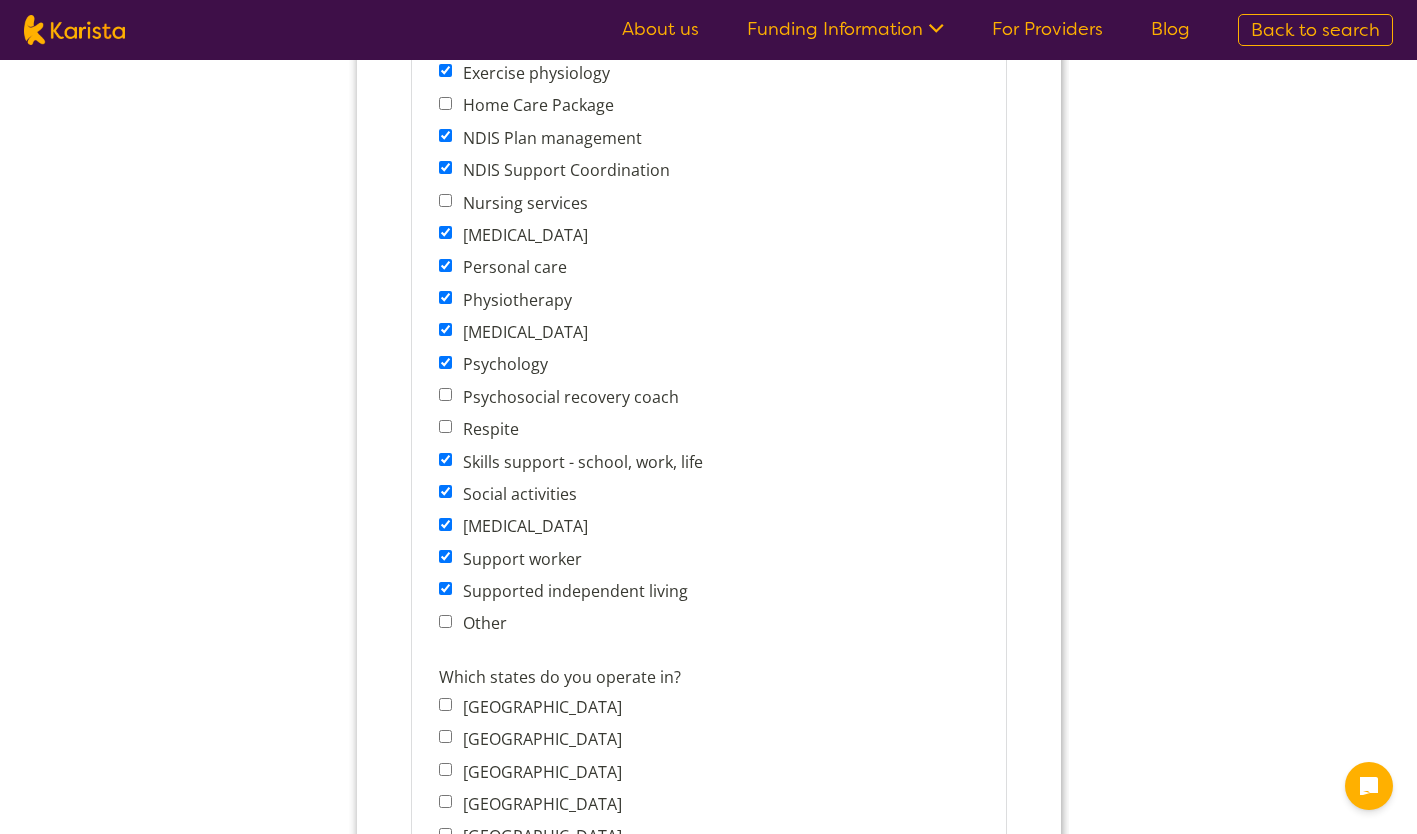 click on "Respite" at bounding box center [444, 426] 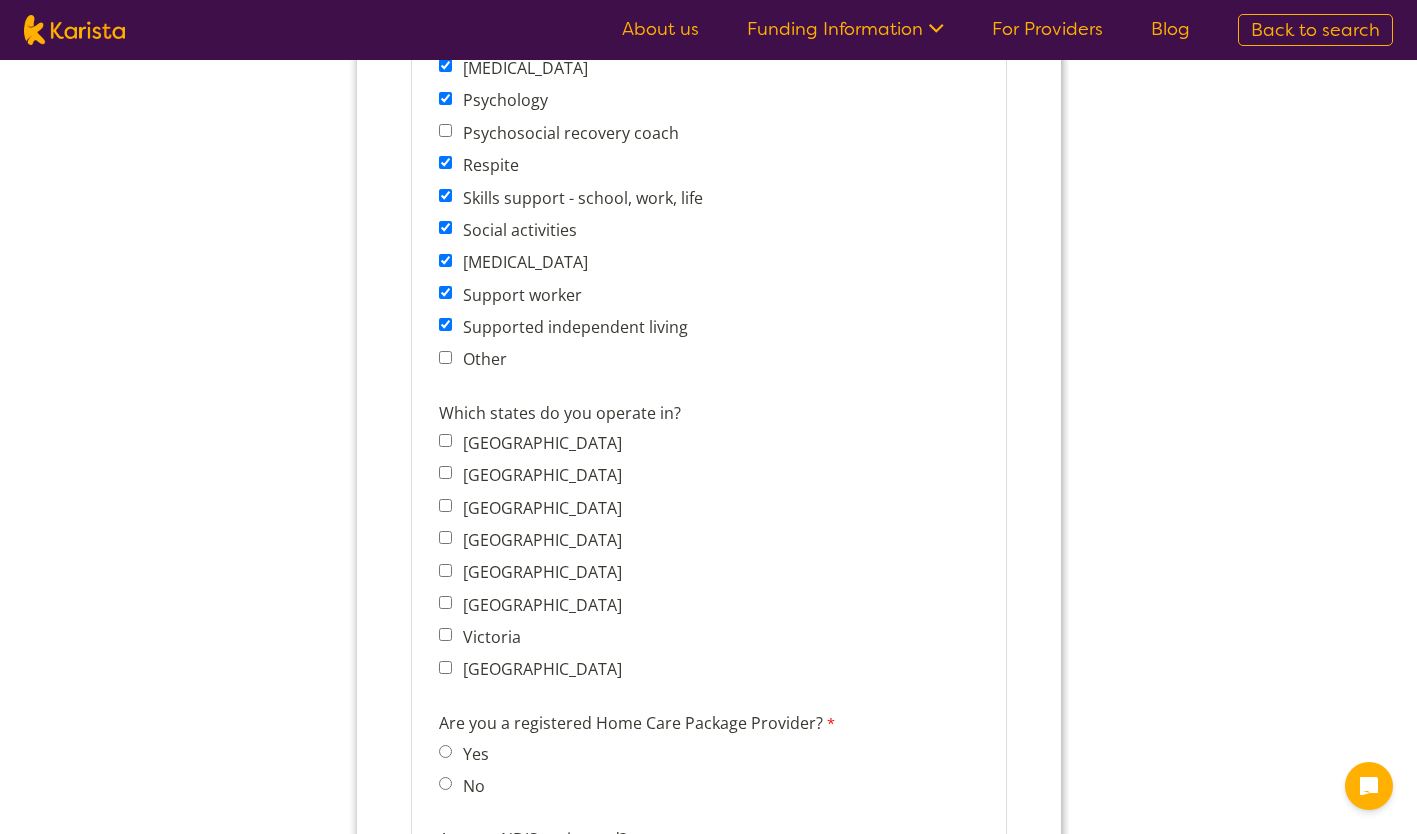 scroll, scrollTop: 1254, scrollLeft: 0, axis: vertical 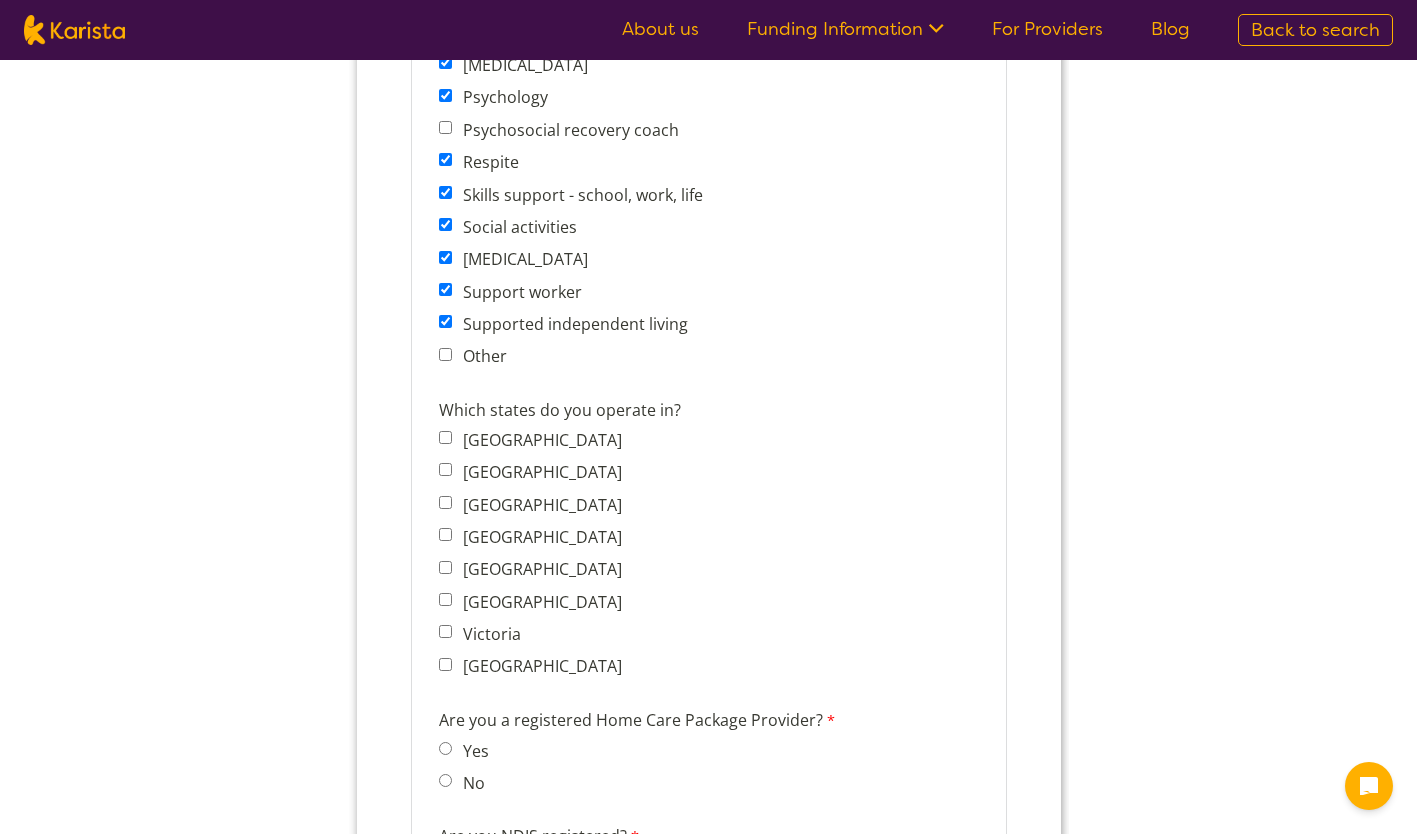 click on "Victoria" at bounding box center (444, 631) 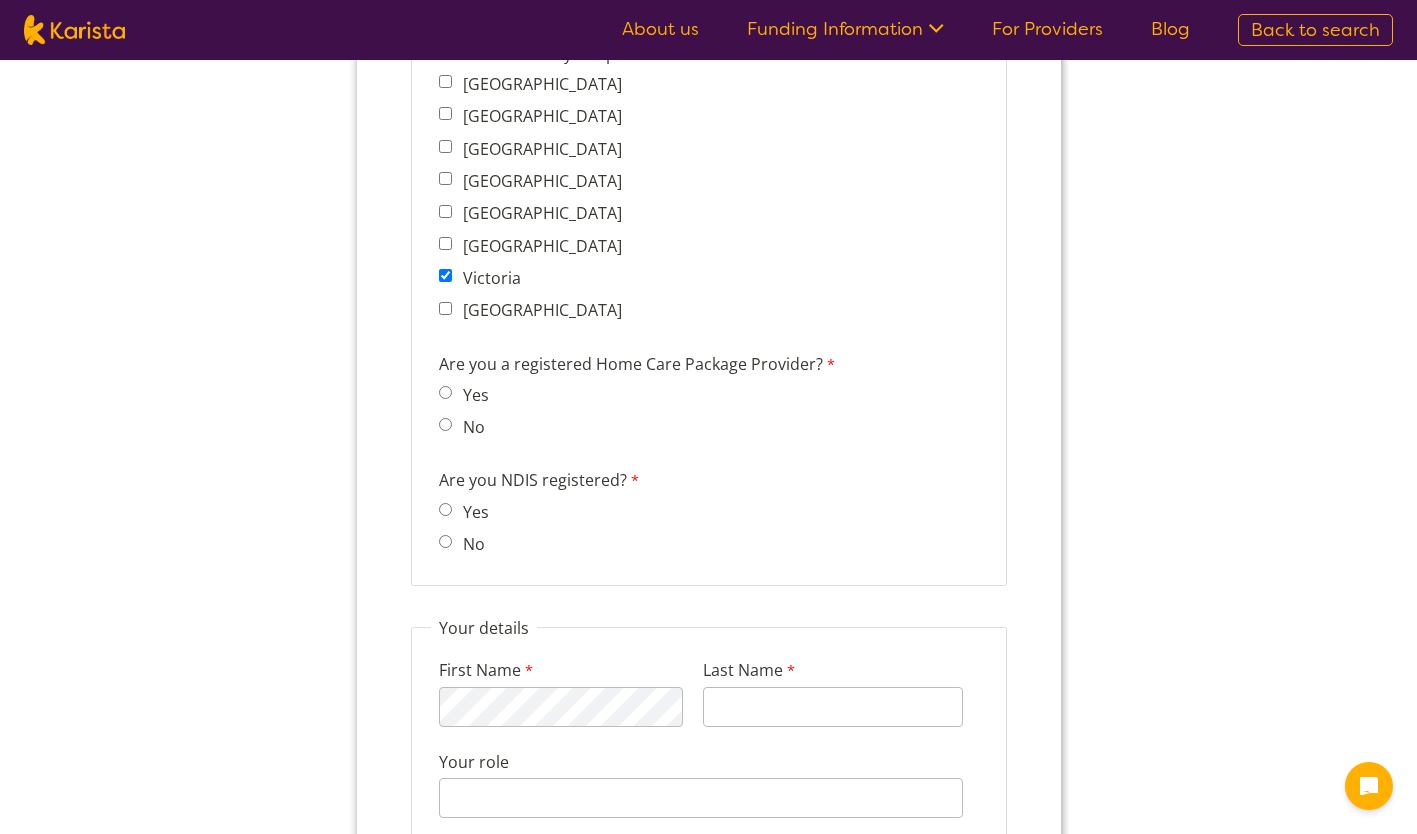 scroll, scrollTop: 1627, scrollLeft: 0, axis: vertical 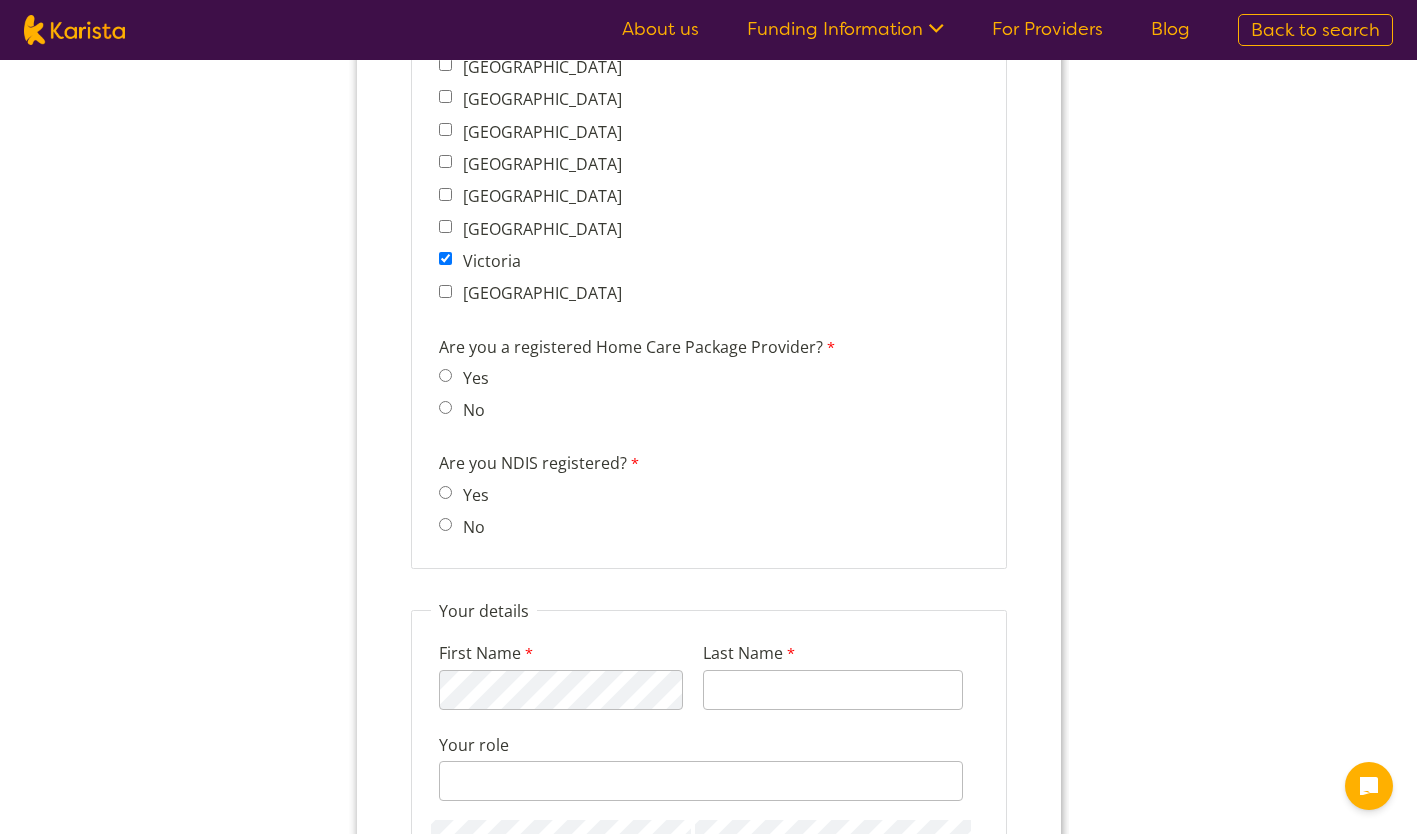 click on "No" at bounding box center (468, 410) 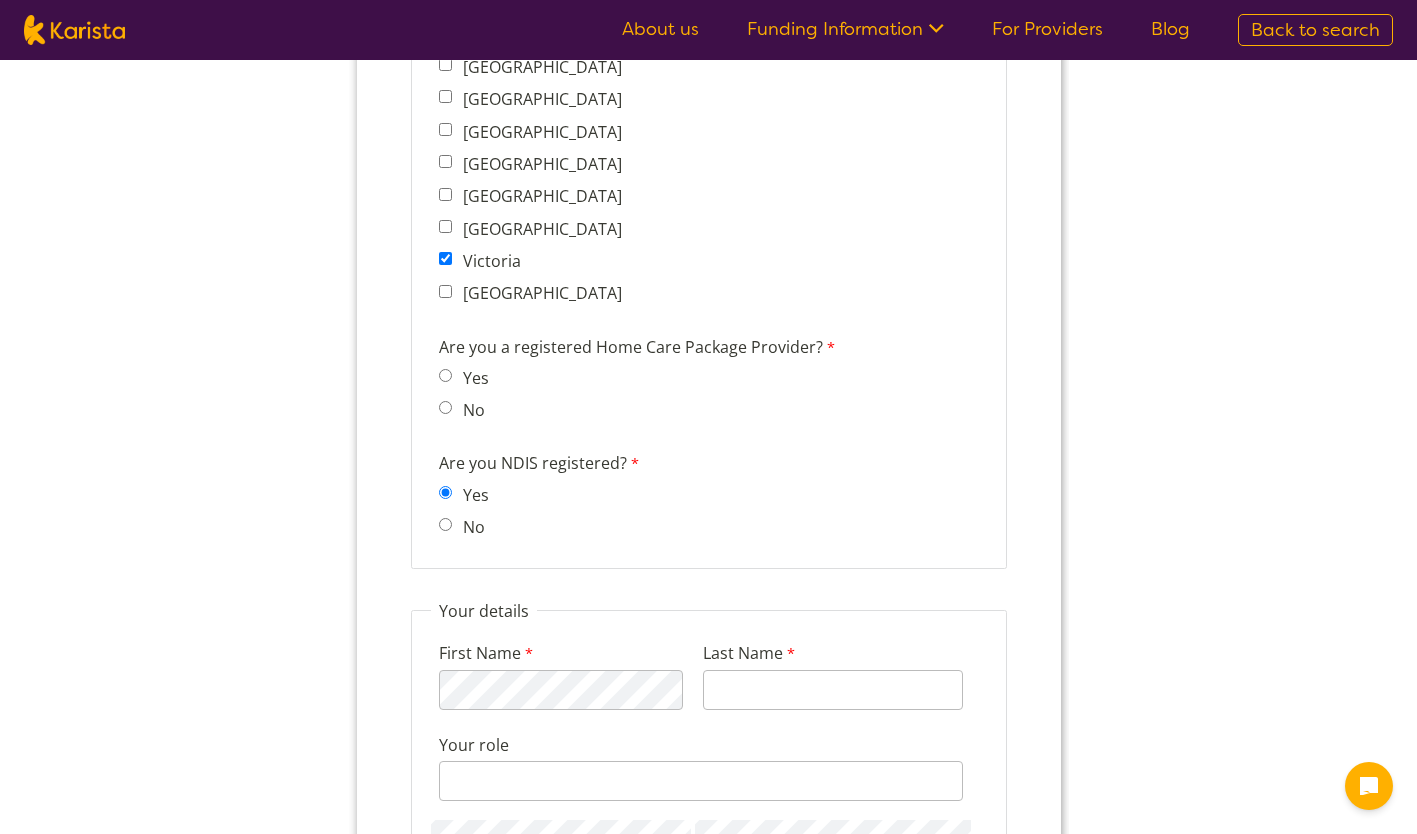 click on "No" at bounding box center (444, 407) 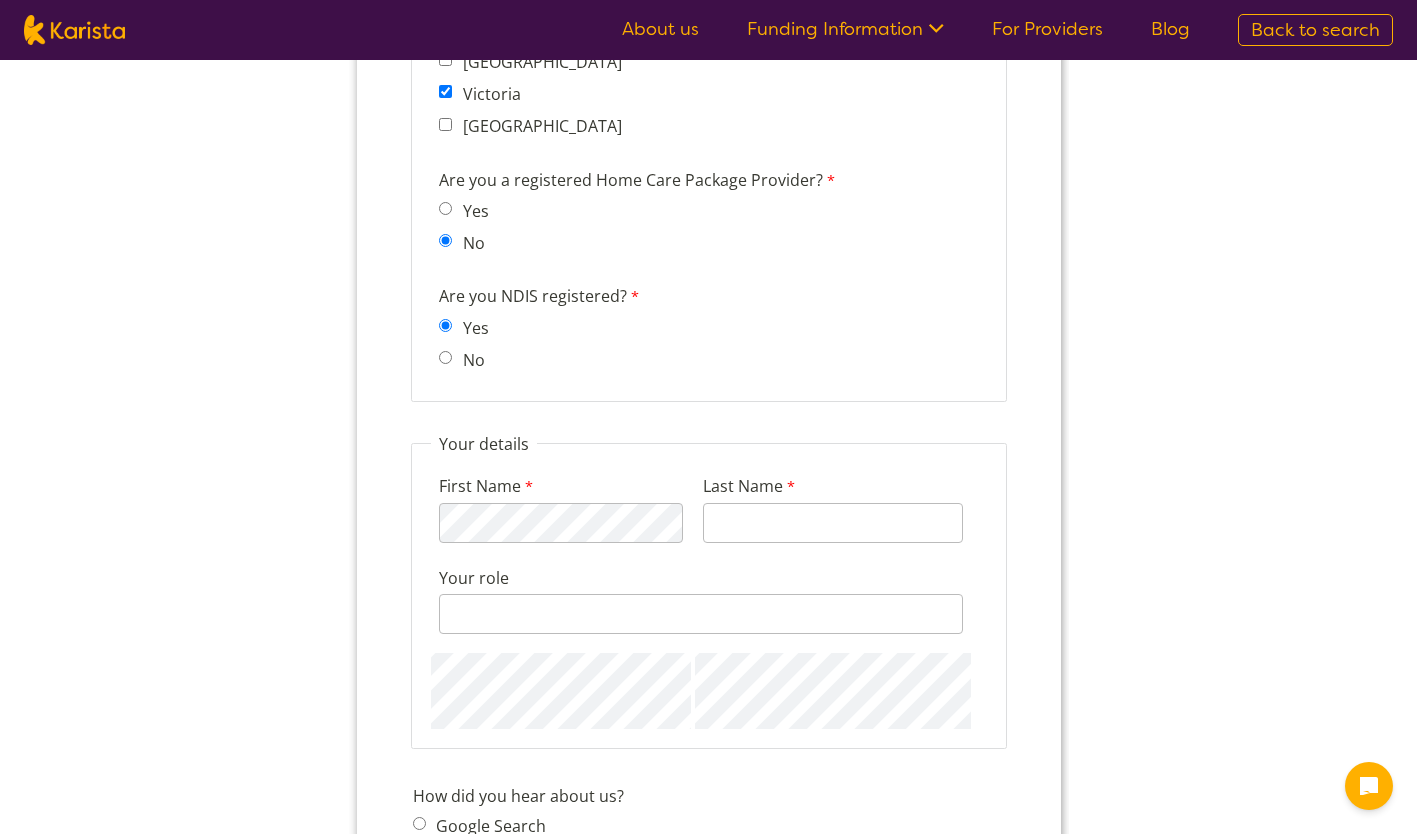 scroll, scrollTop: 1807, scrollLeft: 0, axis: vertical 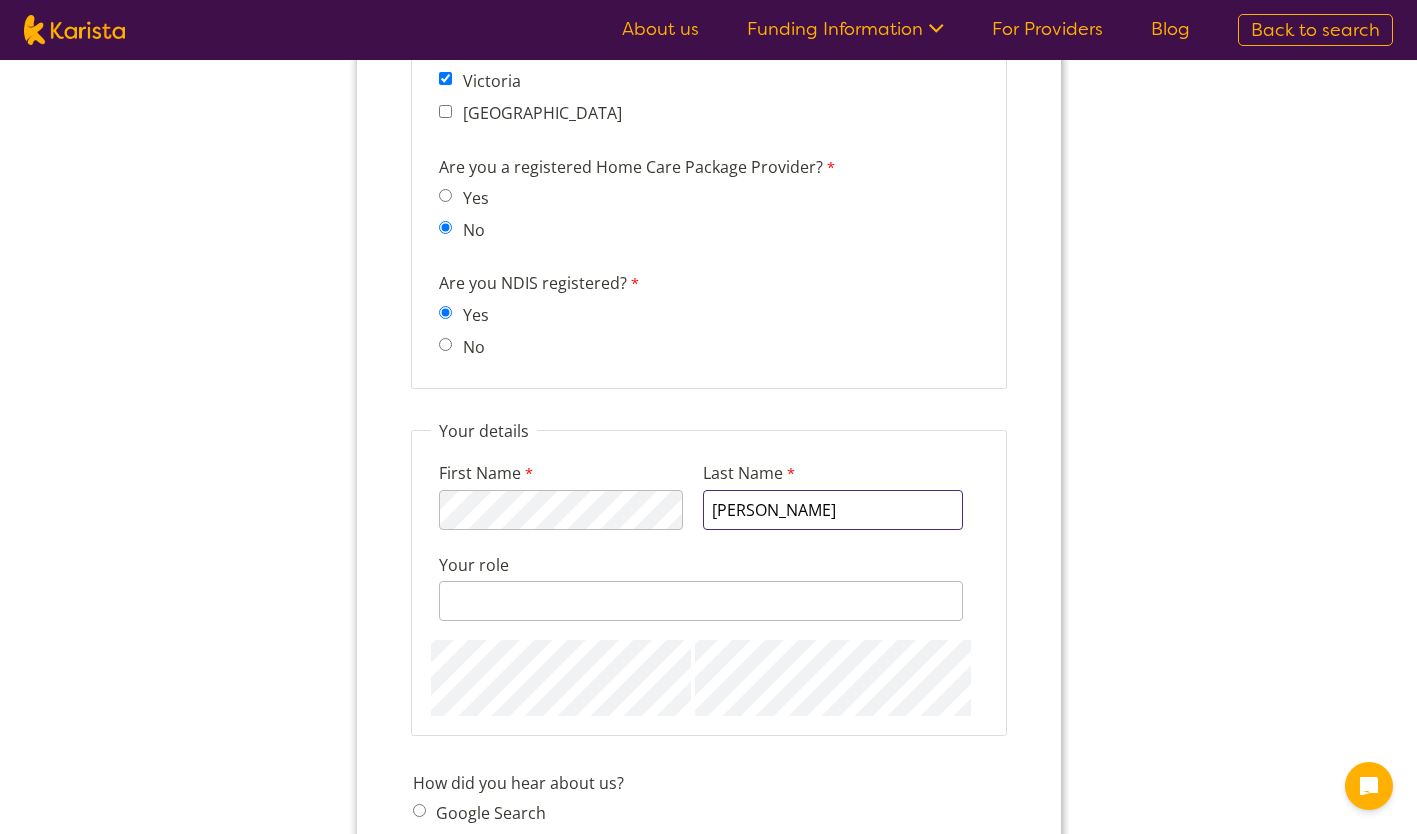 type on "[PERSON_NAME]" 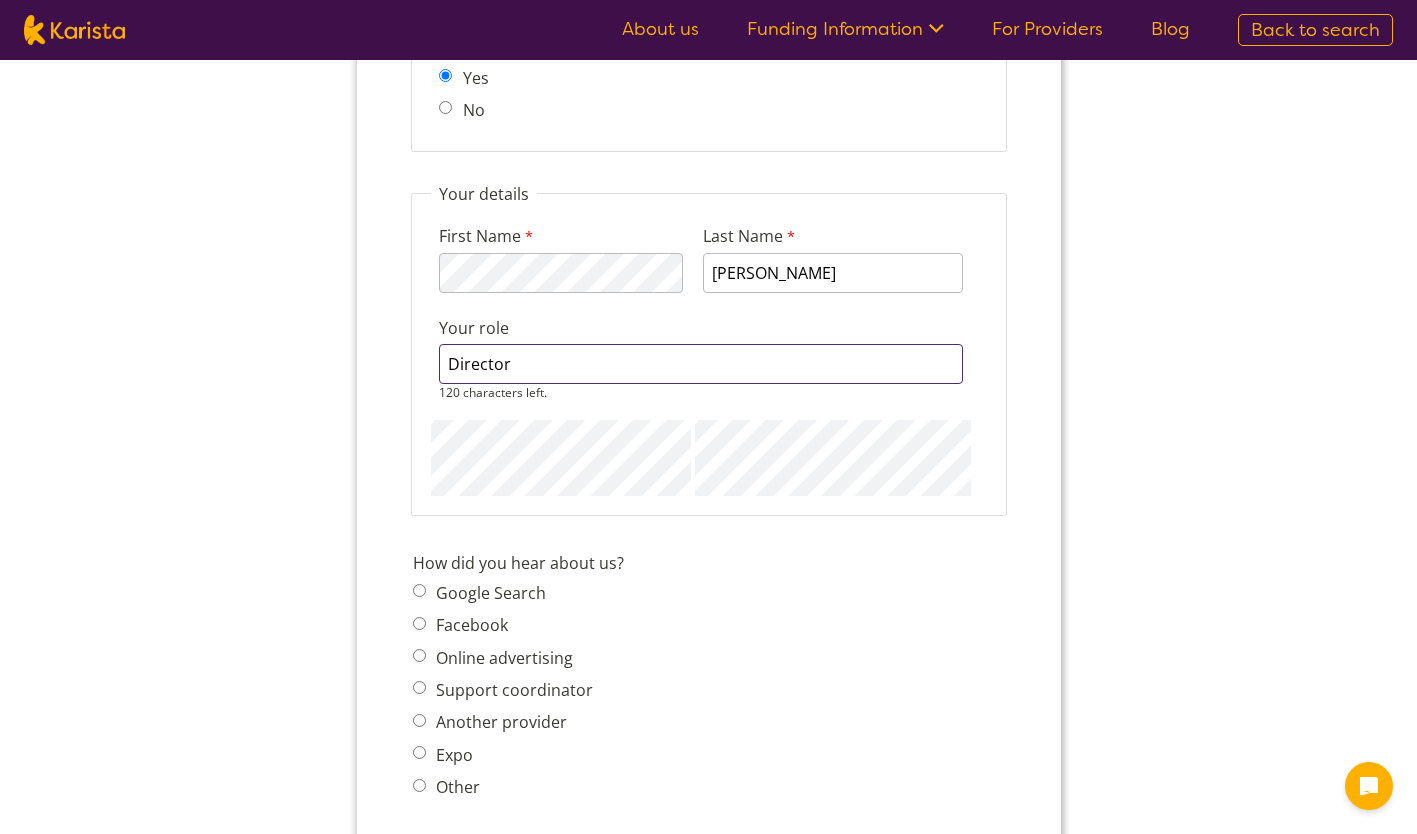 scroll, scrollTop: 2040, scrollLeft: 0, axis: vertical 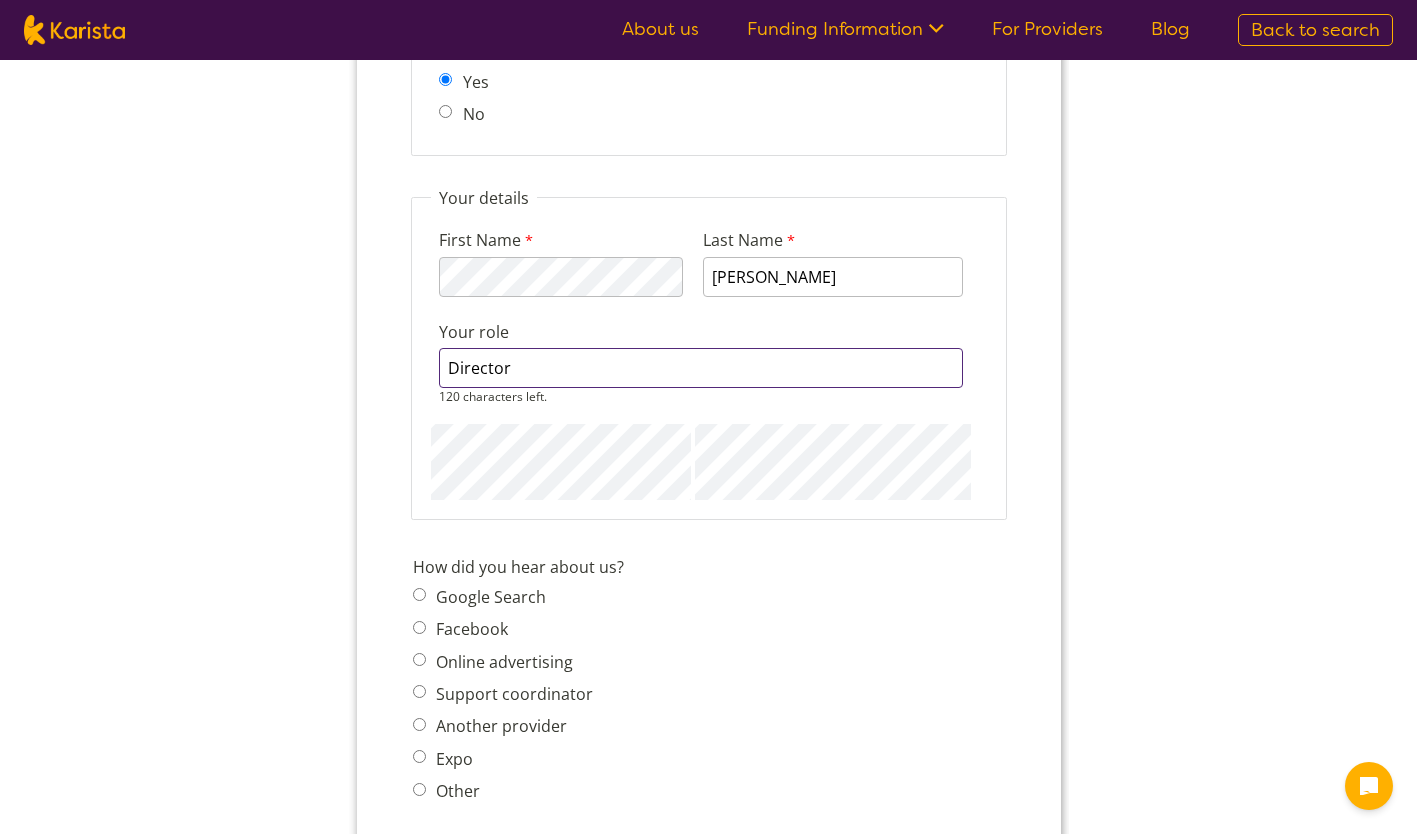 type on "Director" 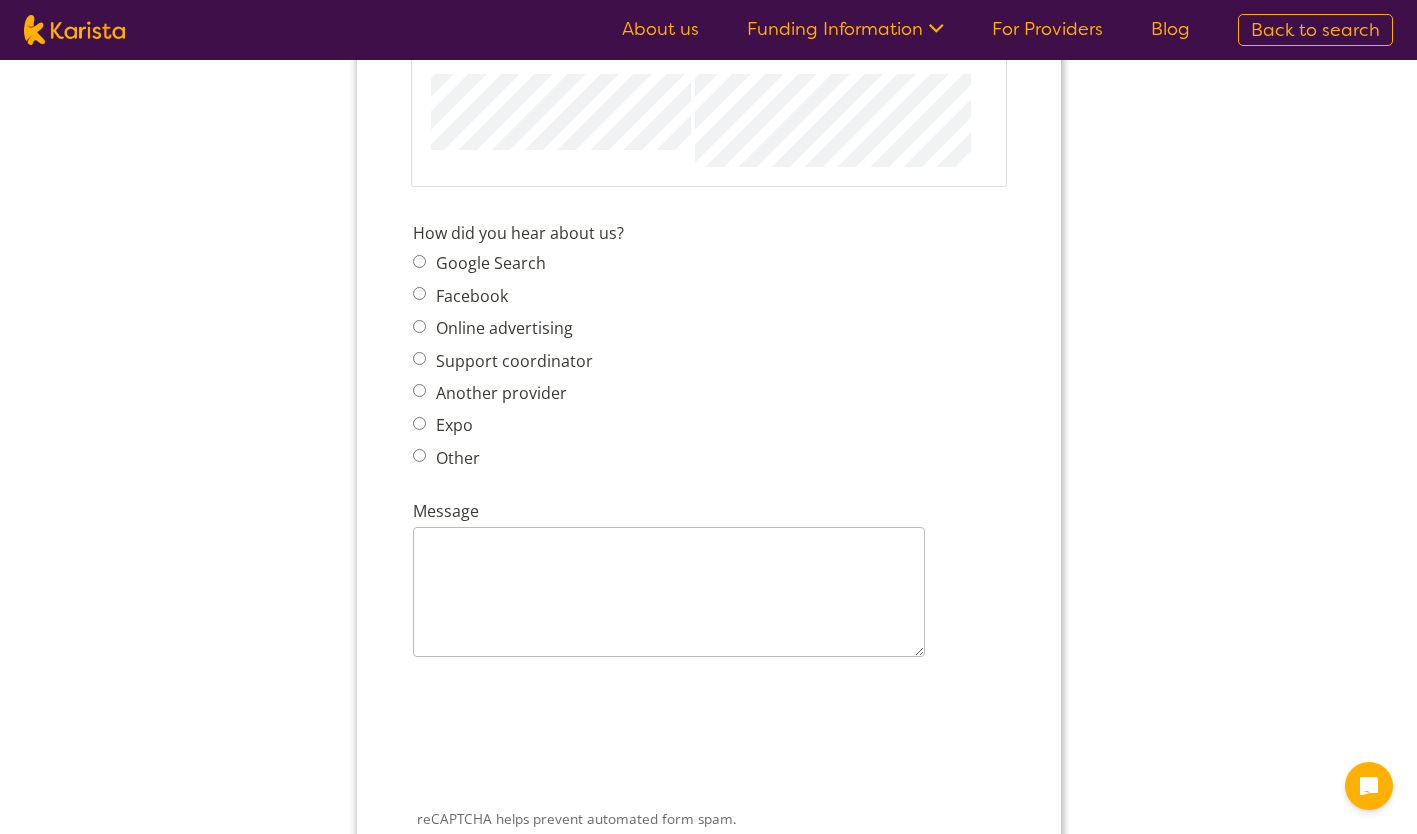 scroll, scrollTop: 2372, scrollLeft: 0, axis: vertical 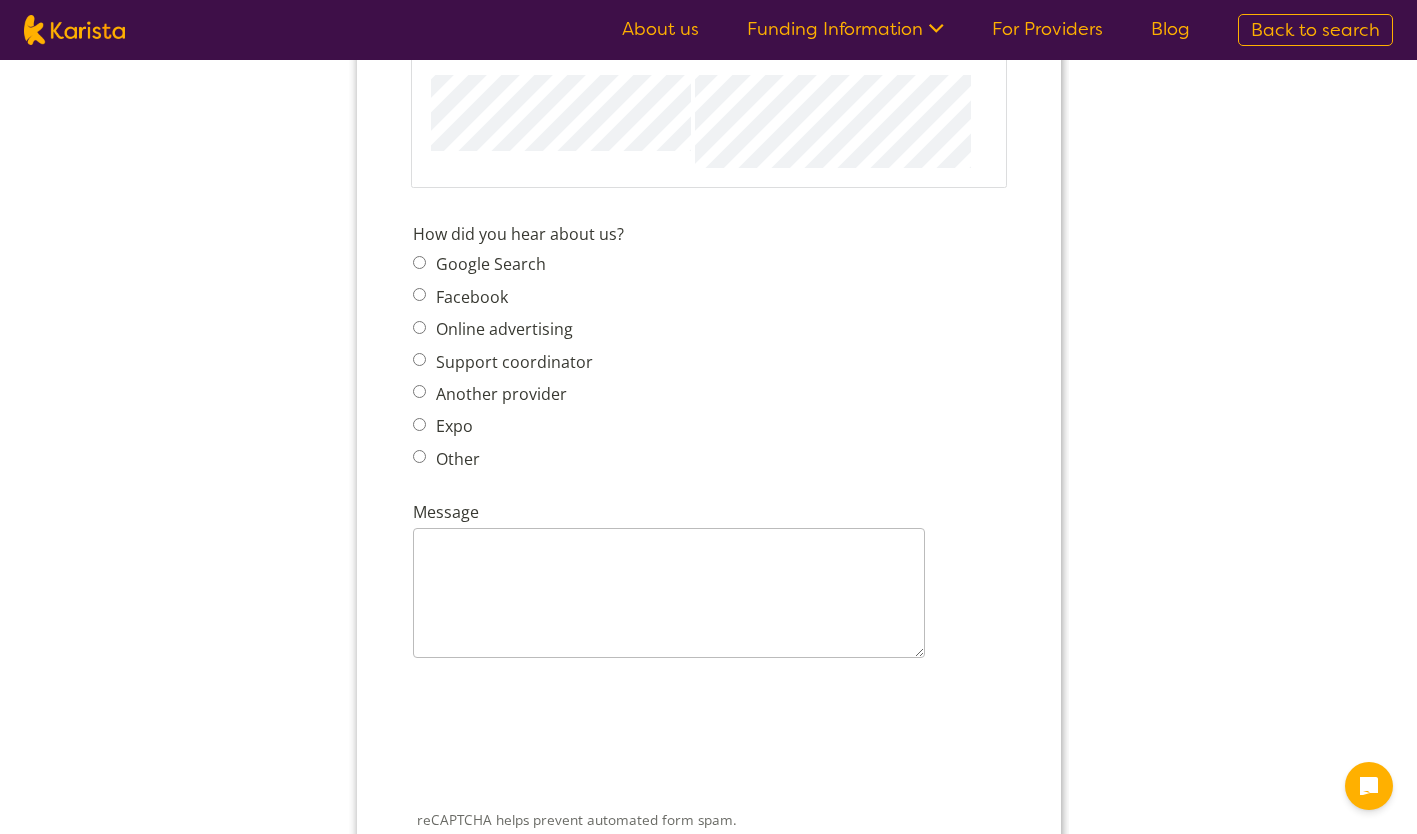 click on "Other" at bounding box center (508, 459) 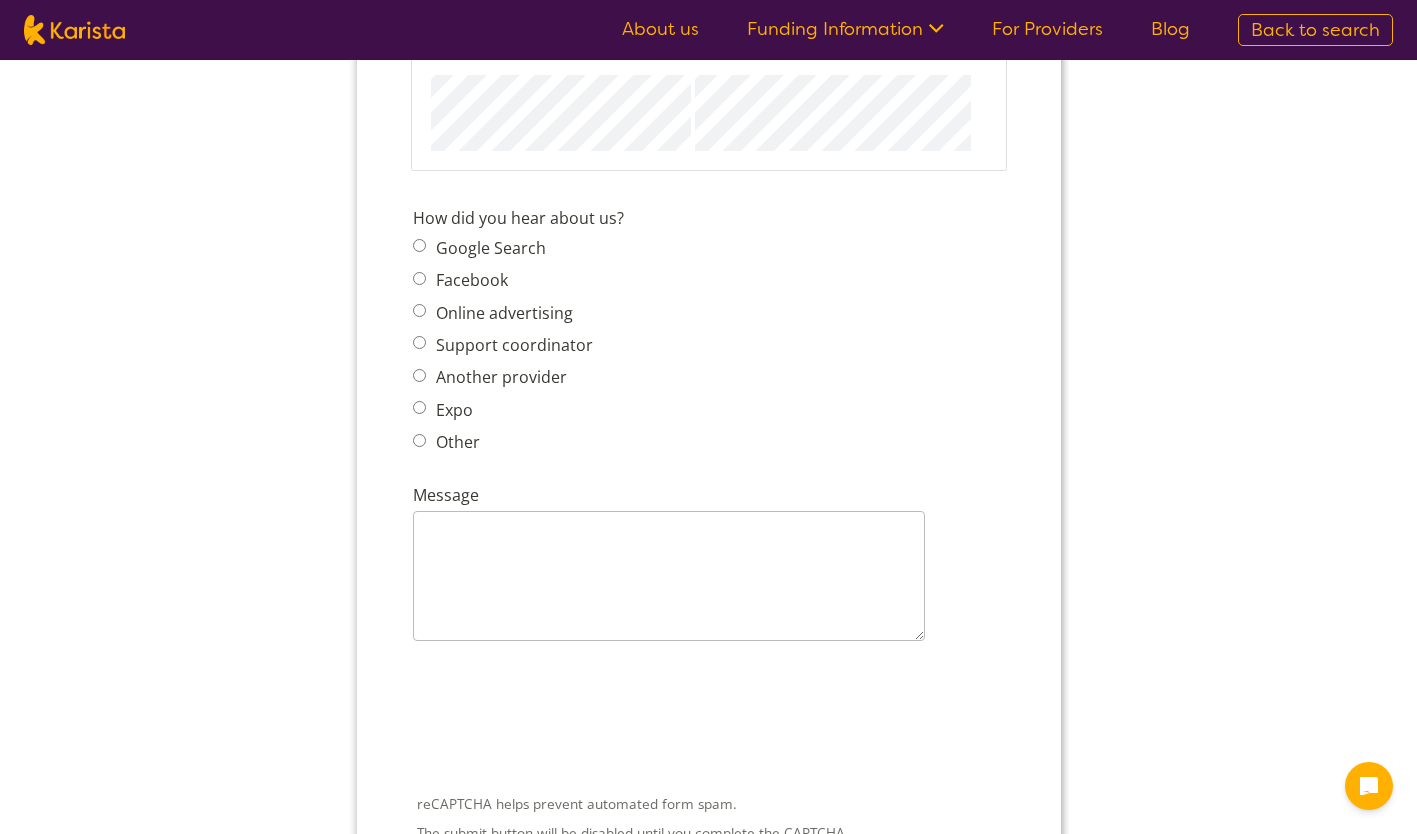 click on "Other" at bounding box center (418, 440) 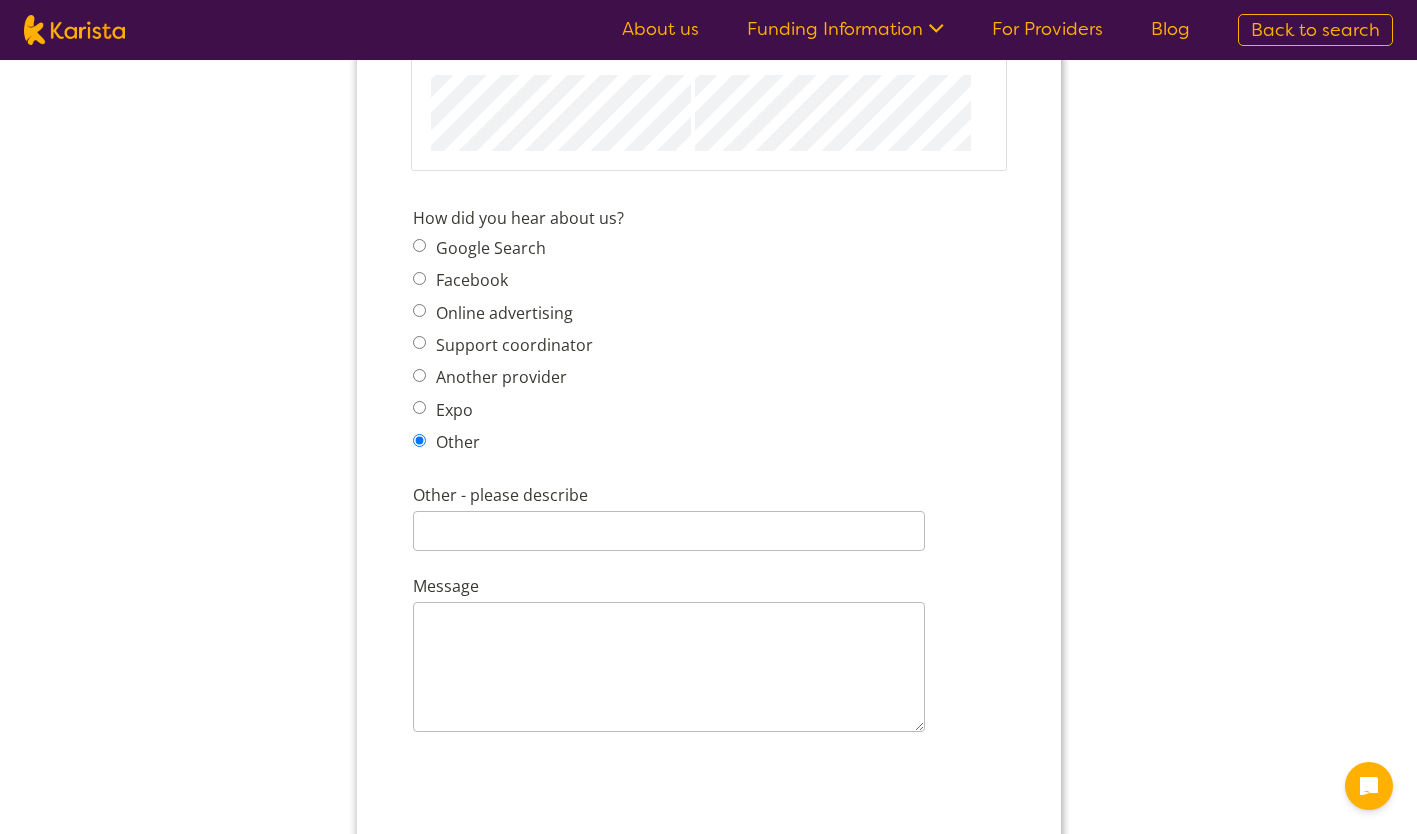 click on "Other" at bounding box center [418, 440] 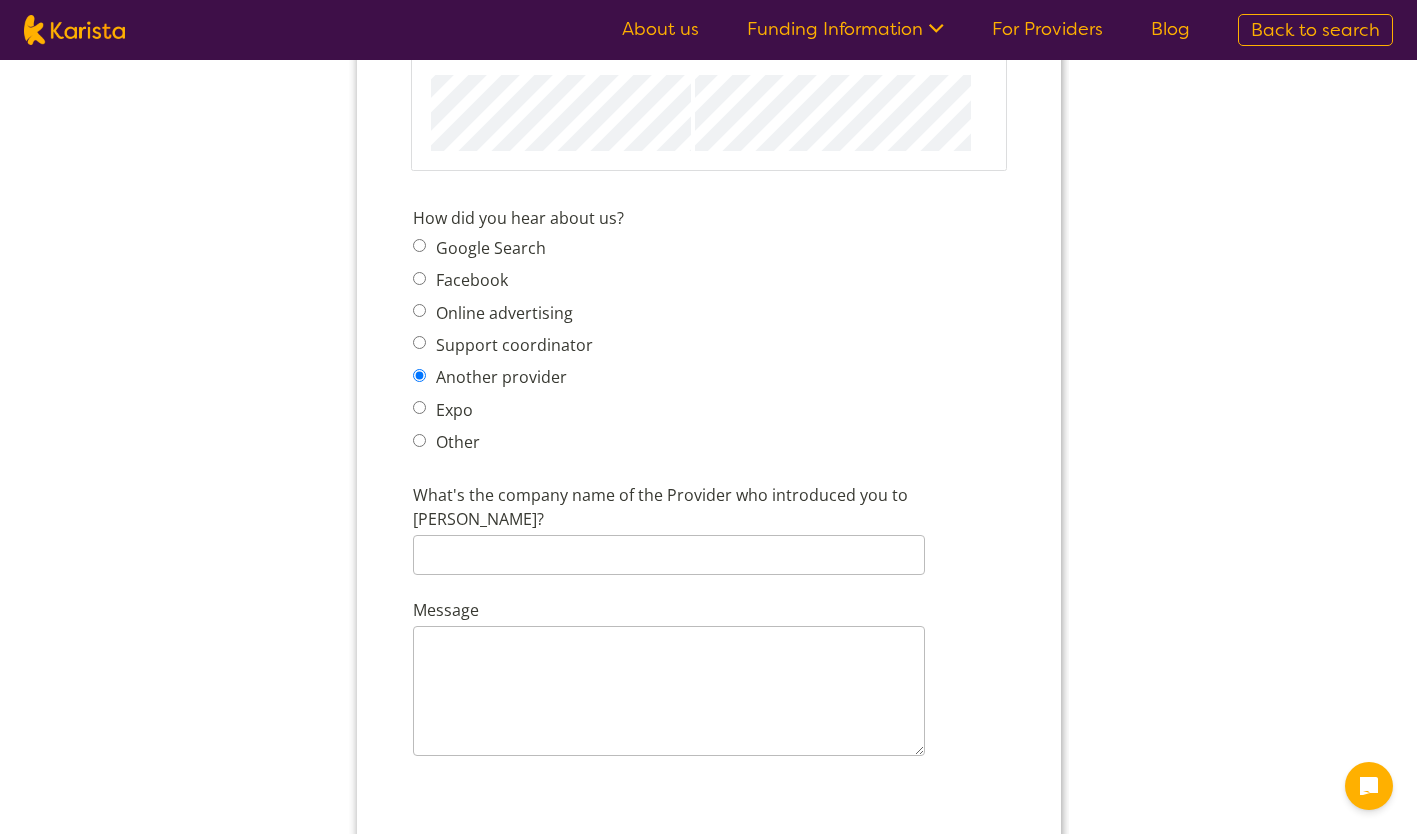 click on "Other" at bounding box center [418, 440] 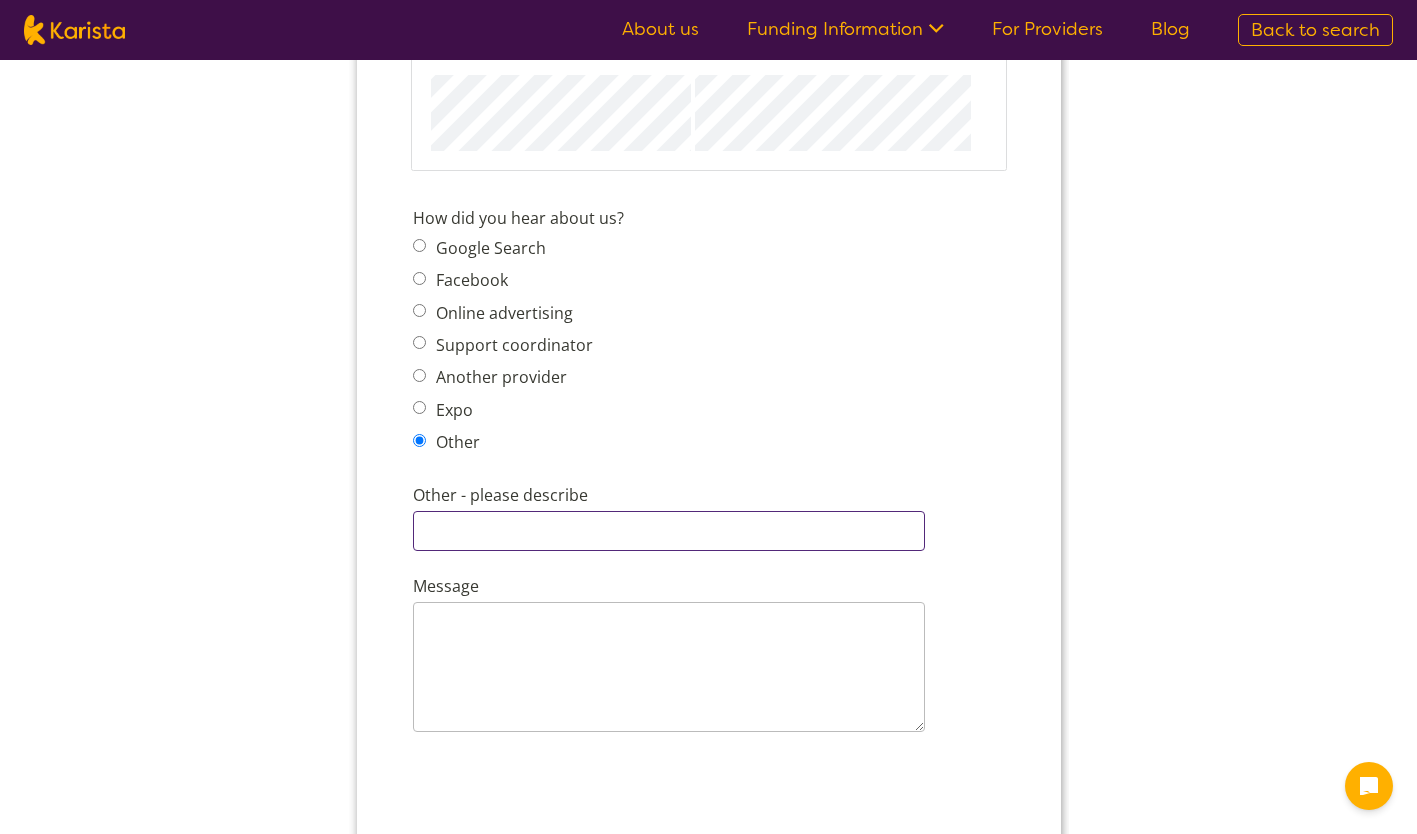 click on "Other - please describe" at bounding box center [668, 531] 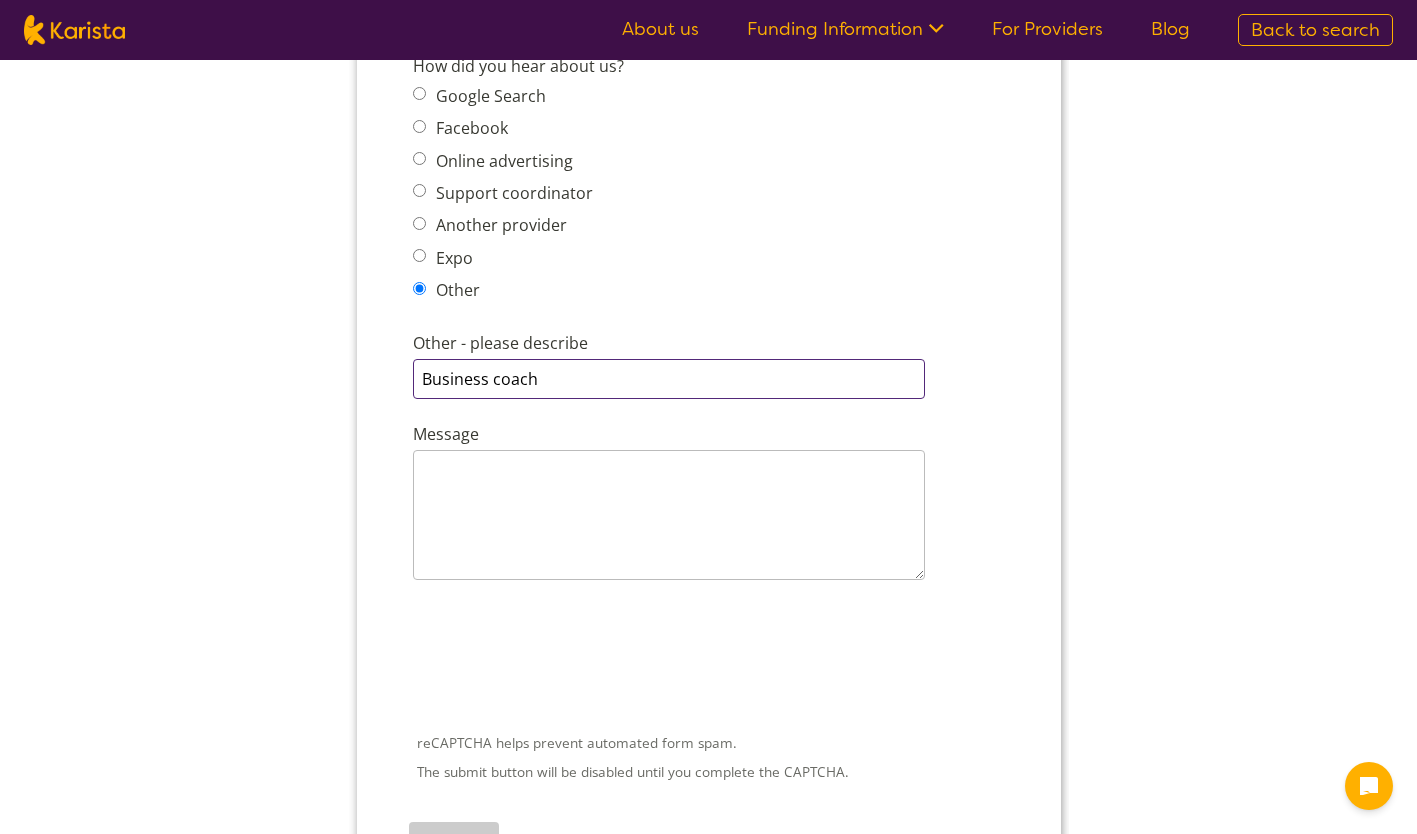 scroll, scrollTop: 2525, scrollLeft: 0, axis: vertical 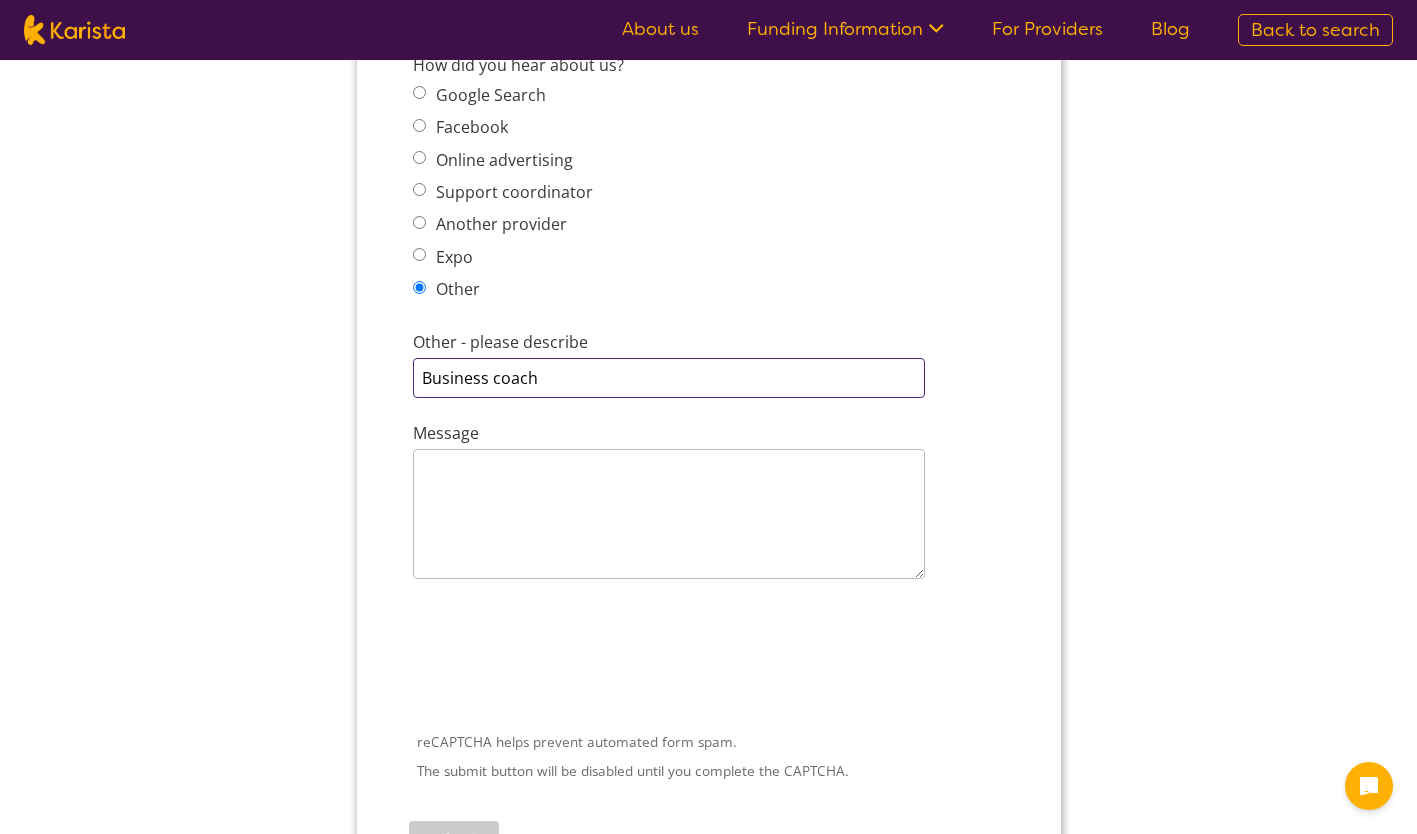 type on "Business coach" 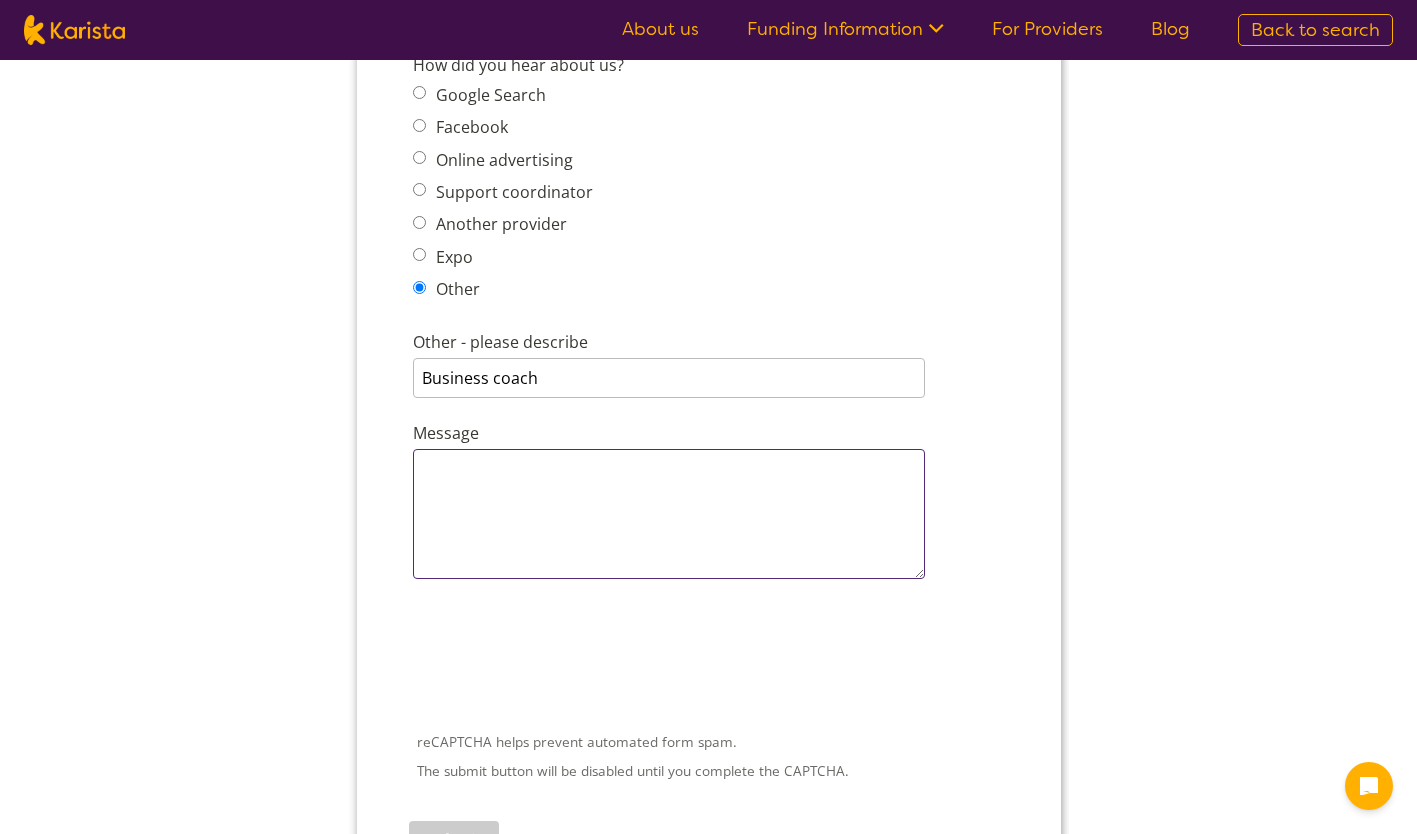 click on "Message" at bounding box center [668, 514] 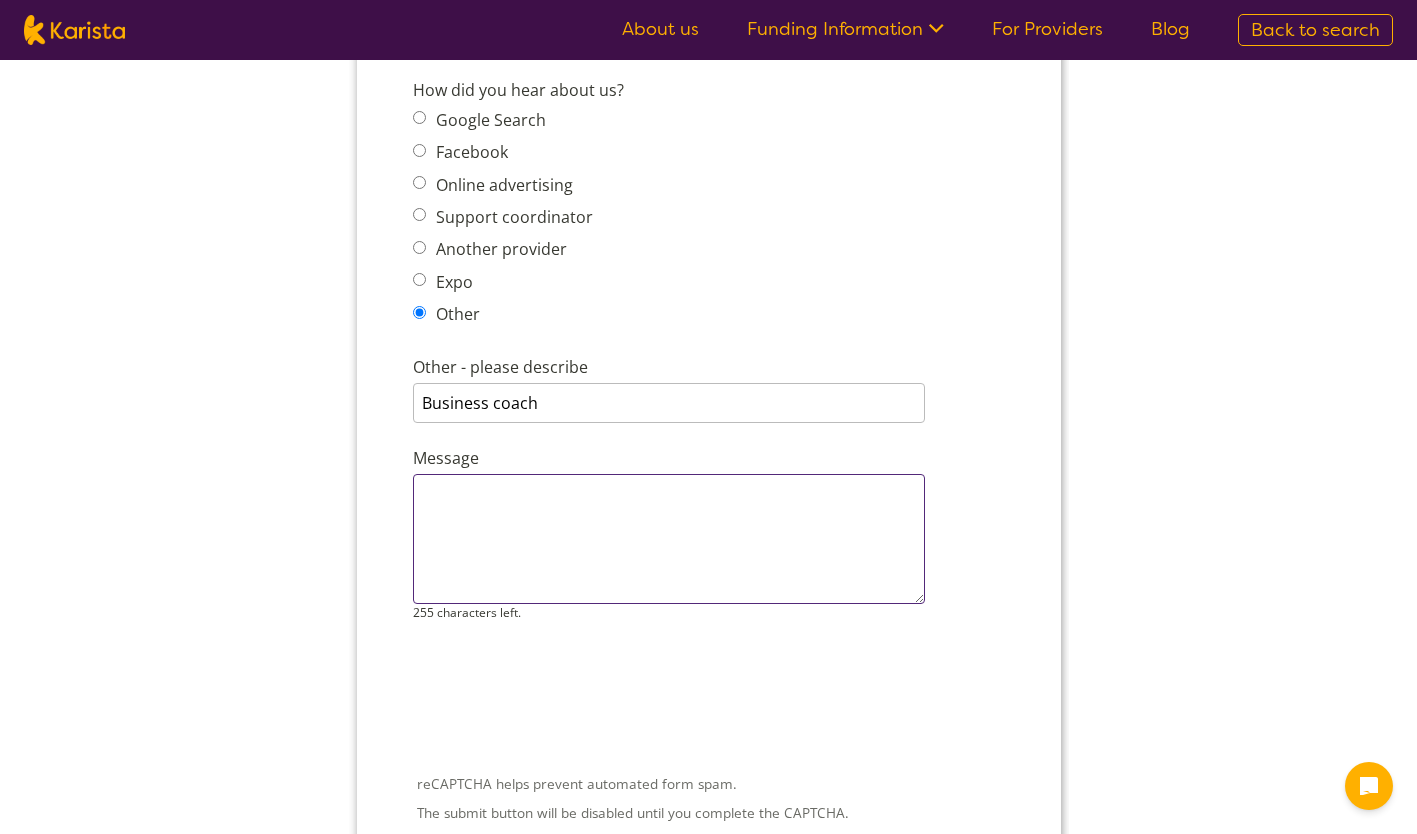 scroll, scrollTop: 2509, scrollLeft: 0, axis: vertical 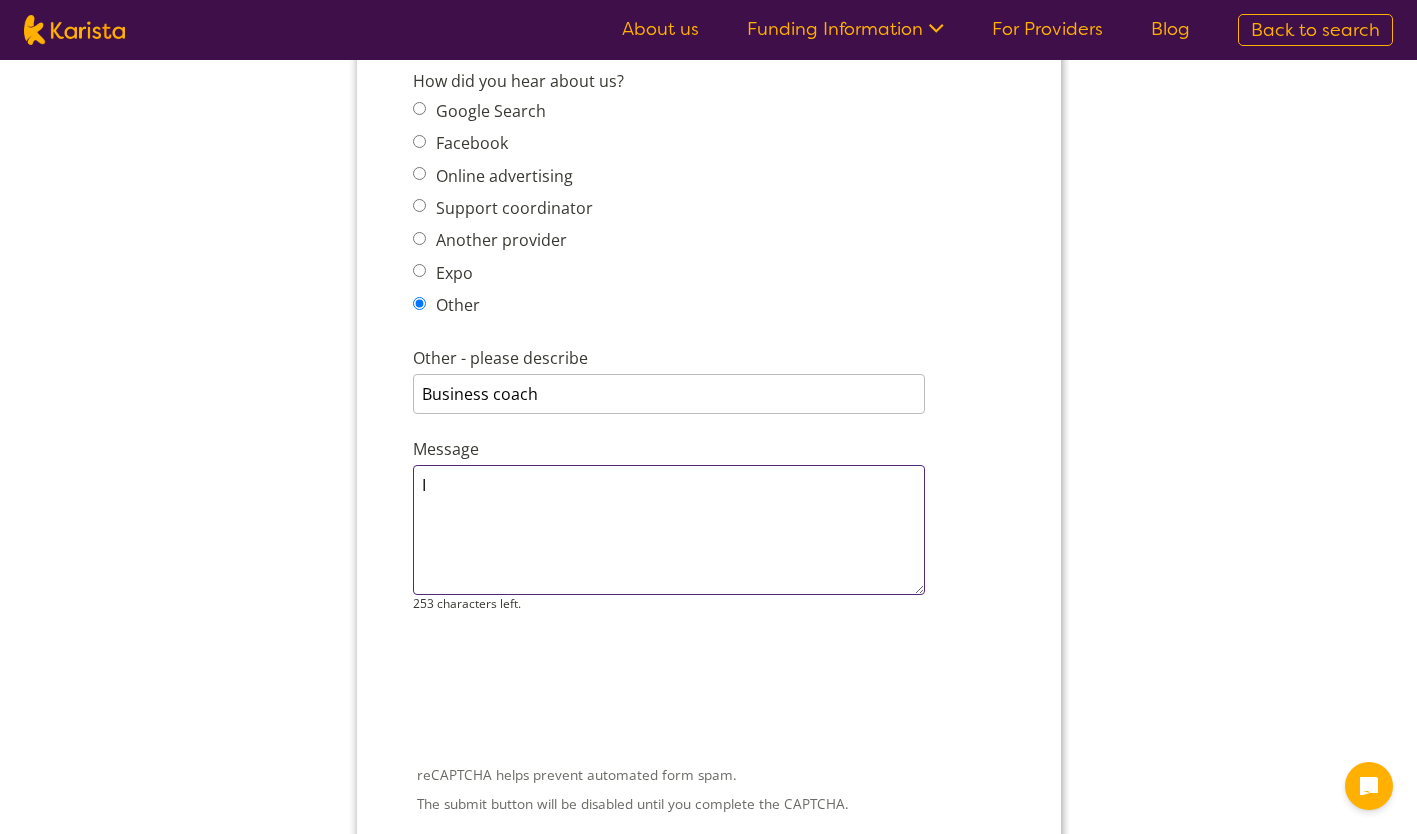 type on "I" 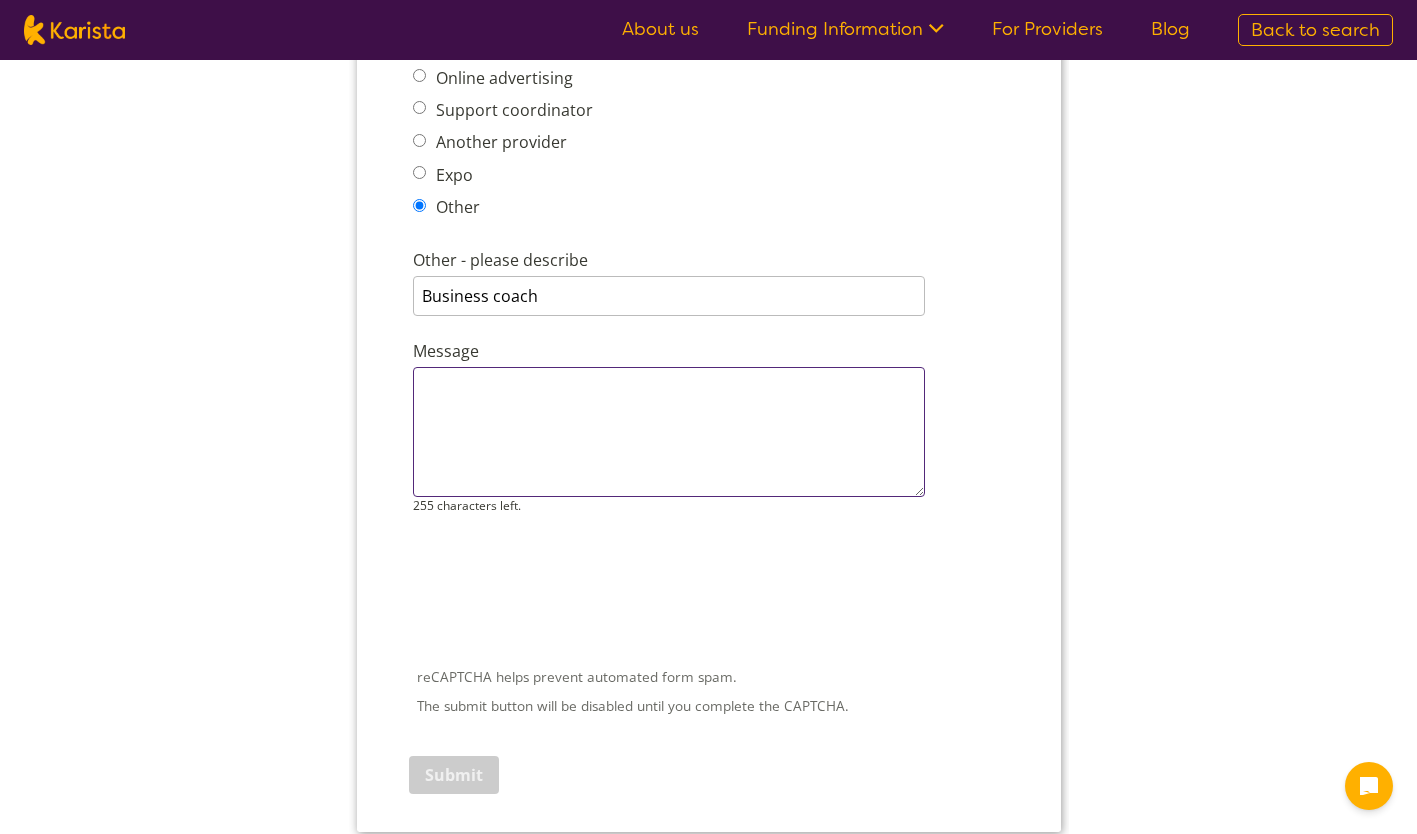 scroll, scrollTop: 2606, scrollLeft: 0, axis: vertical 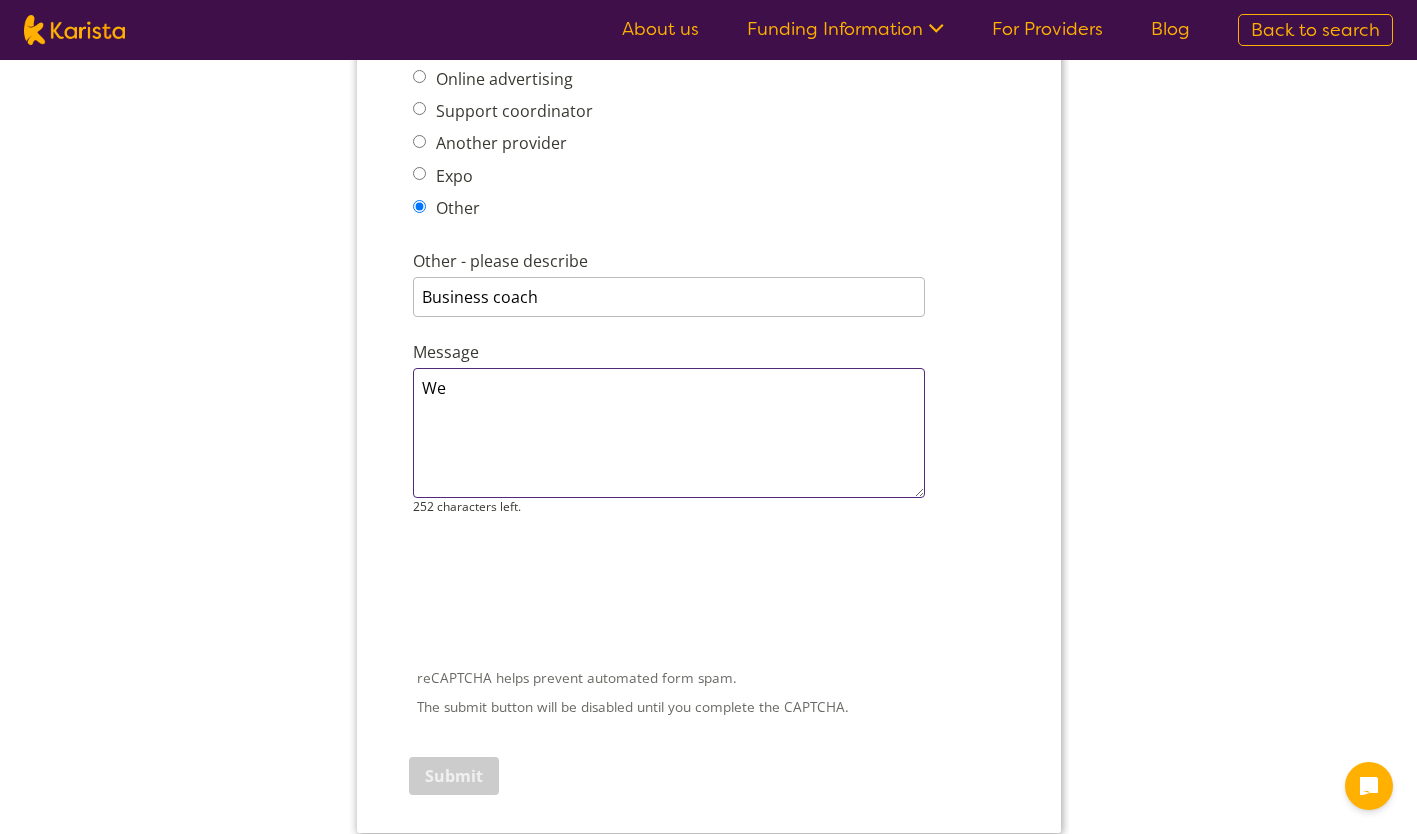type on "W" 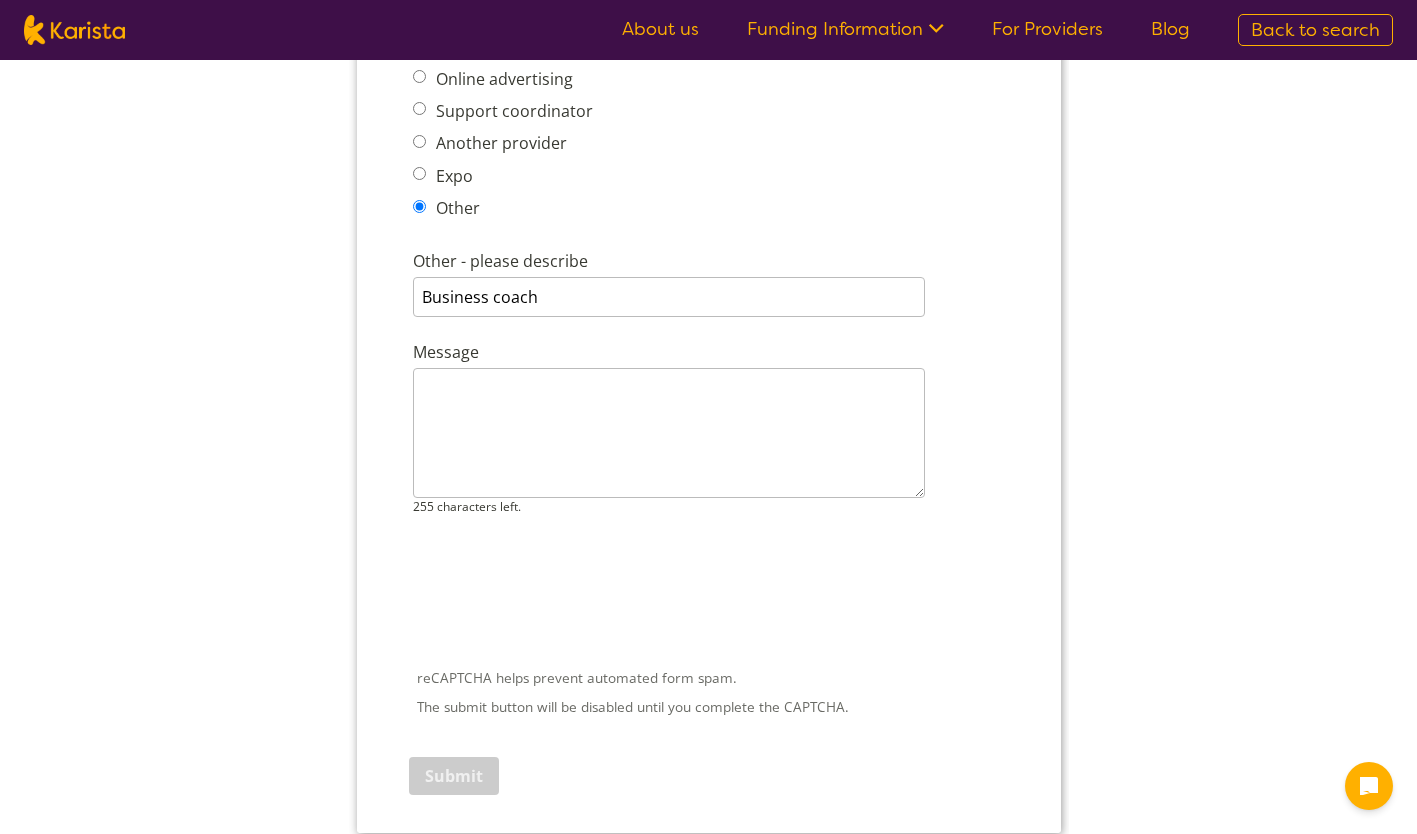 click at bounding box center [708, 594] 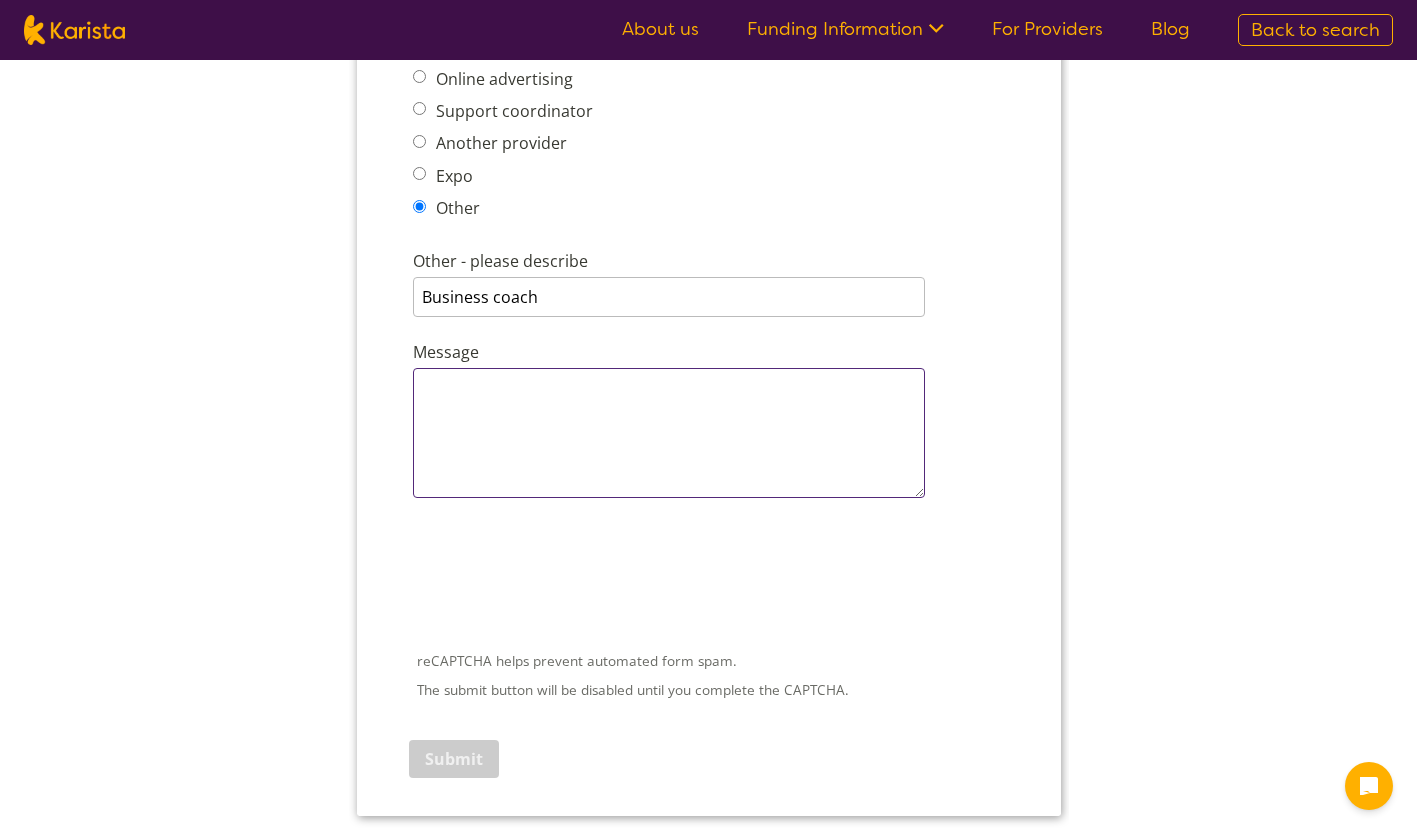 click on "Message" at bounding box center [668, 433] 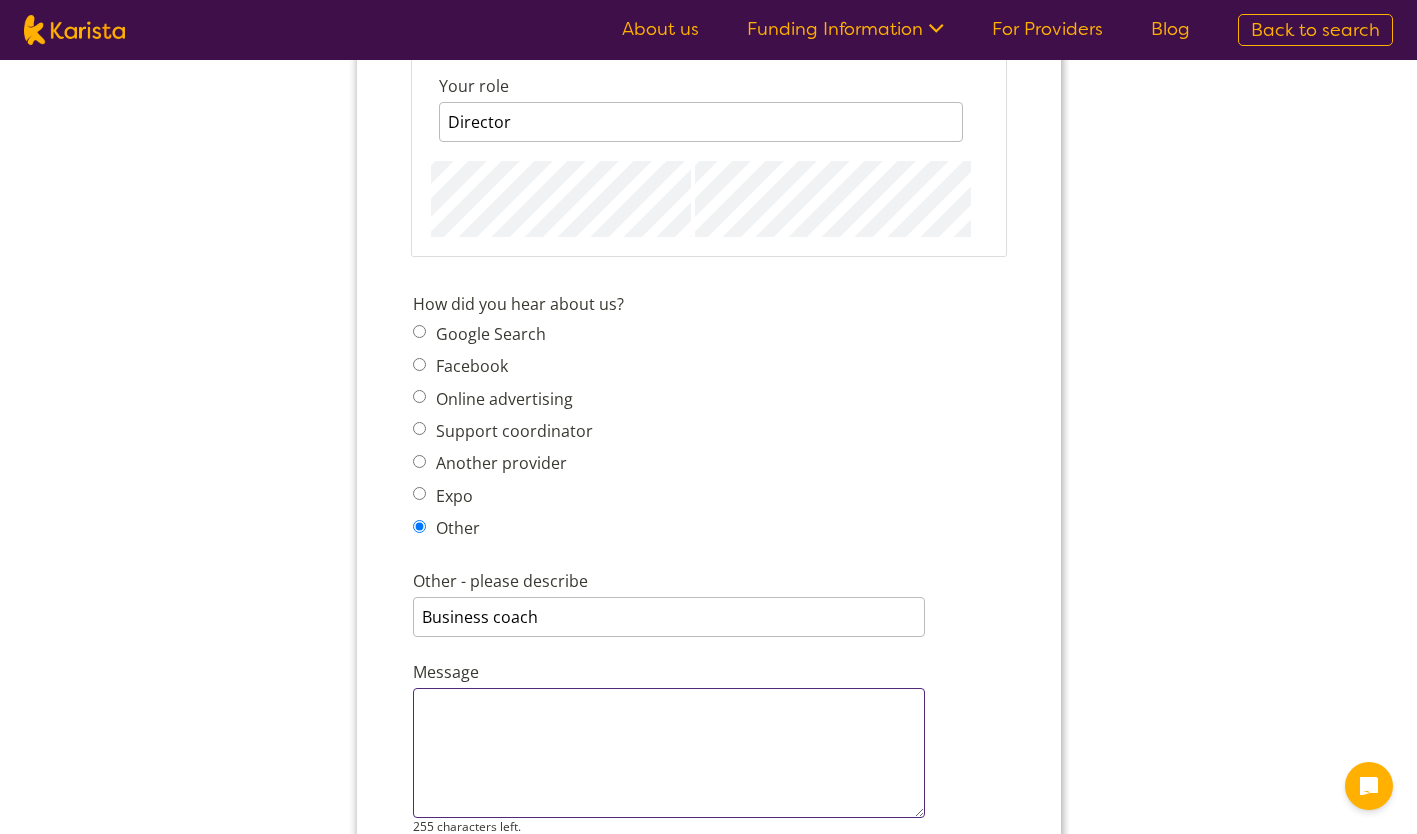 scroll, scrollTop: 2287, scrollLeft: 0, axis: vertical 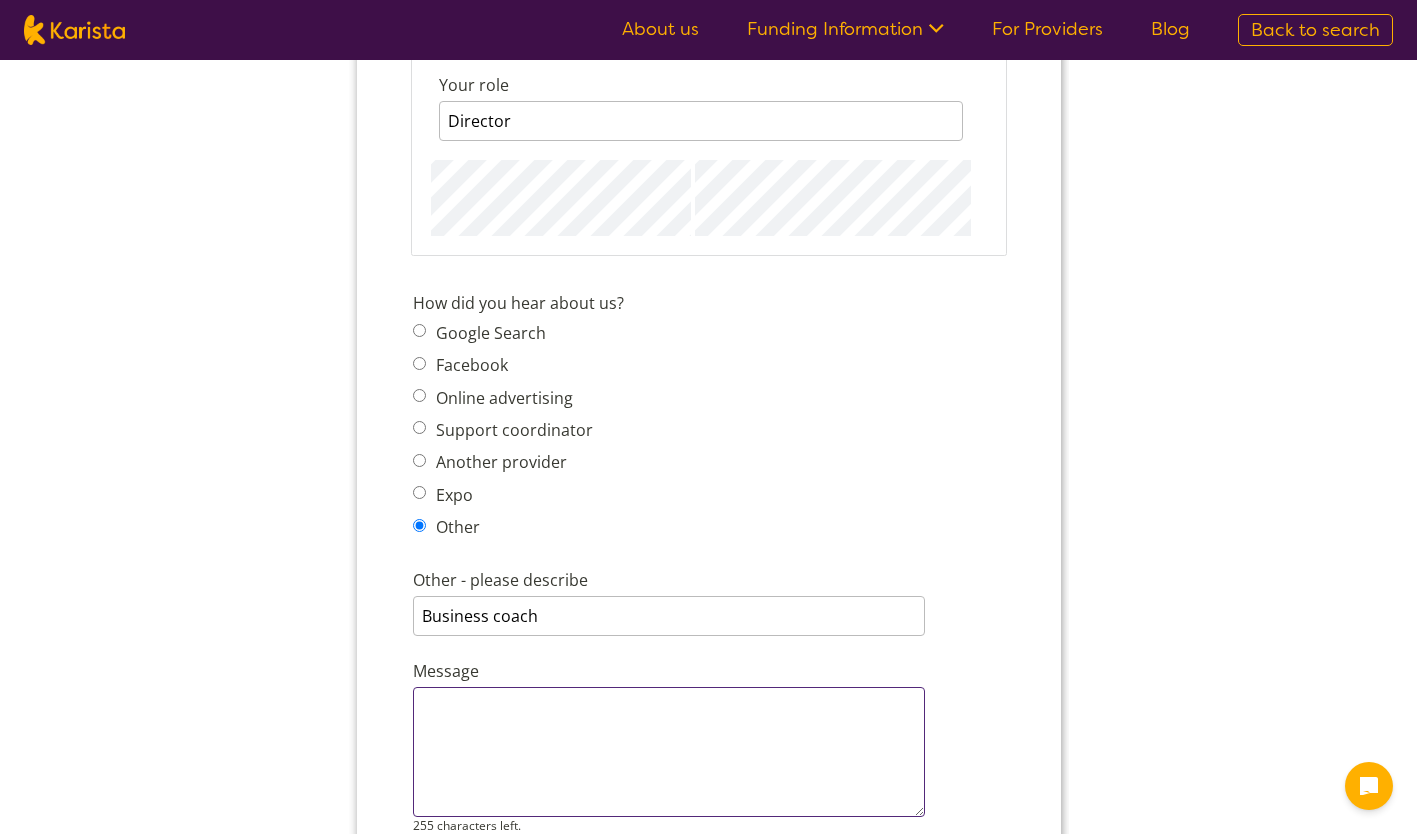 click on "Message" at bounding box center (668, 752) 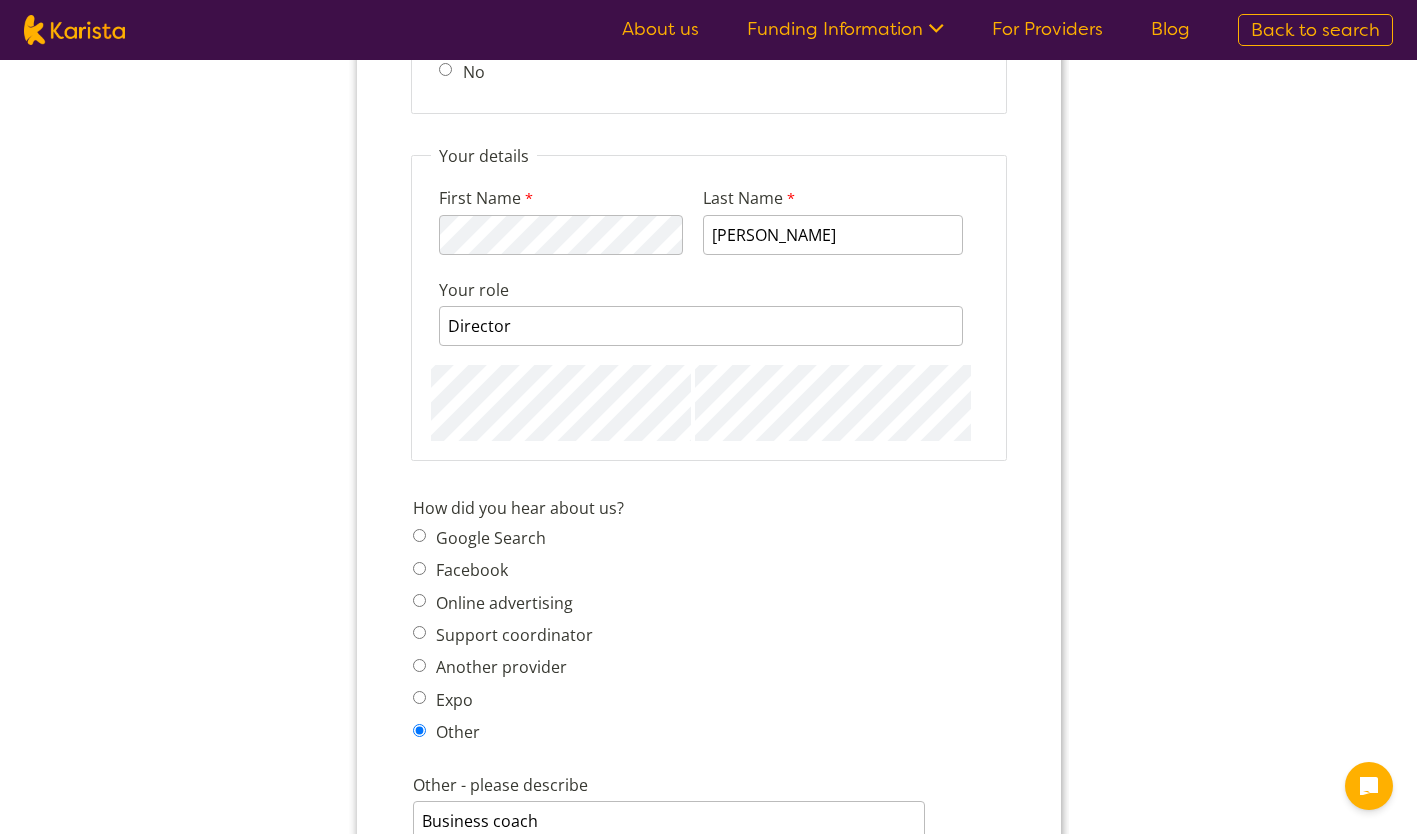 scroll, scrollTop: 2120, scrollLeft: 0, axis: vertical 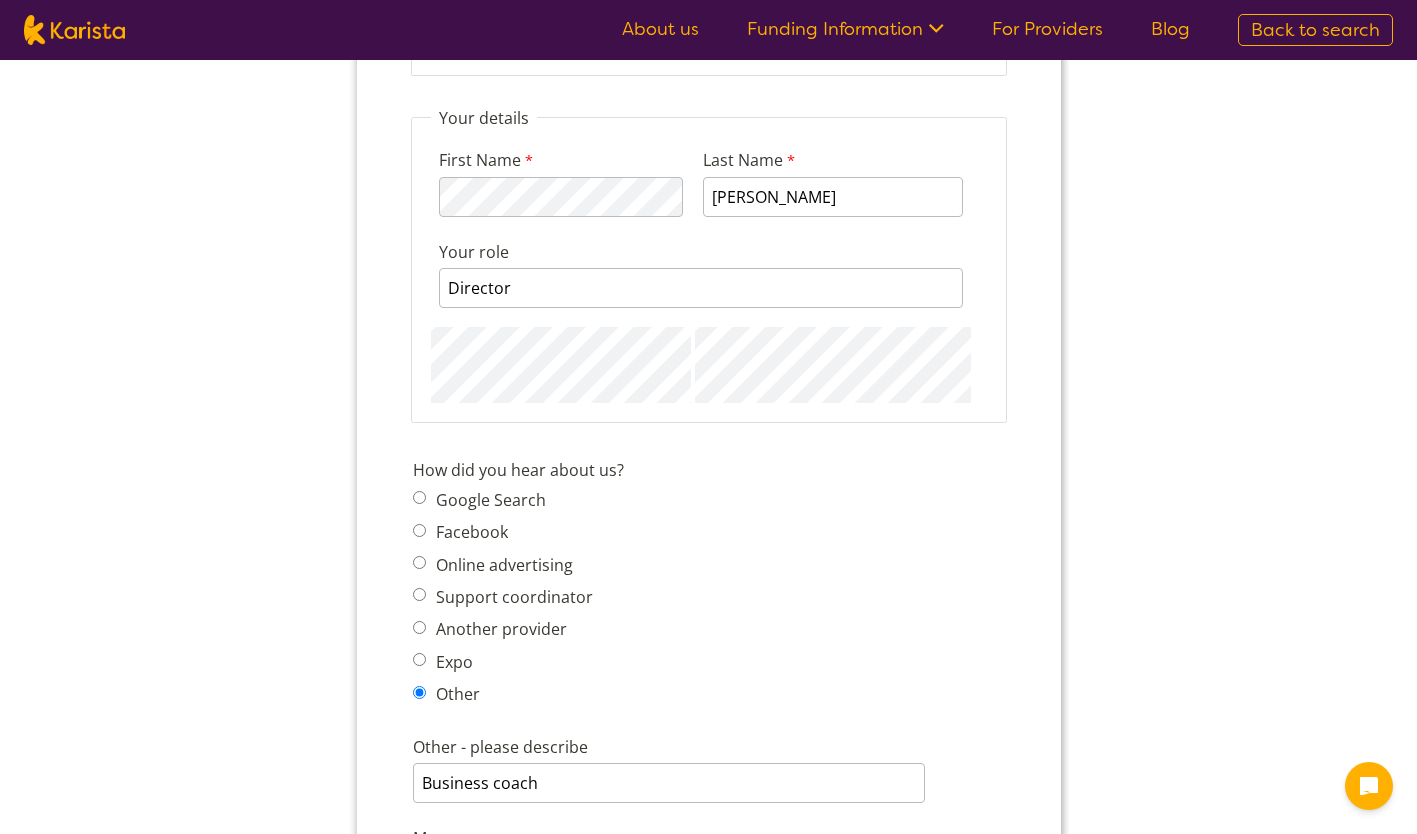 click on "How did you hear about us? Google Search Facebook Online advertising Support coordinator Another provider Expo Other" at bounding box center [708, 585] 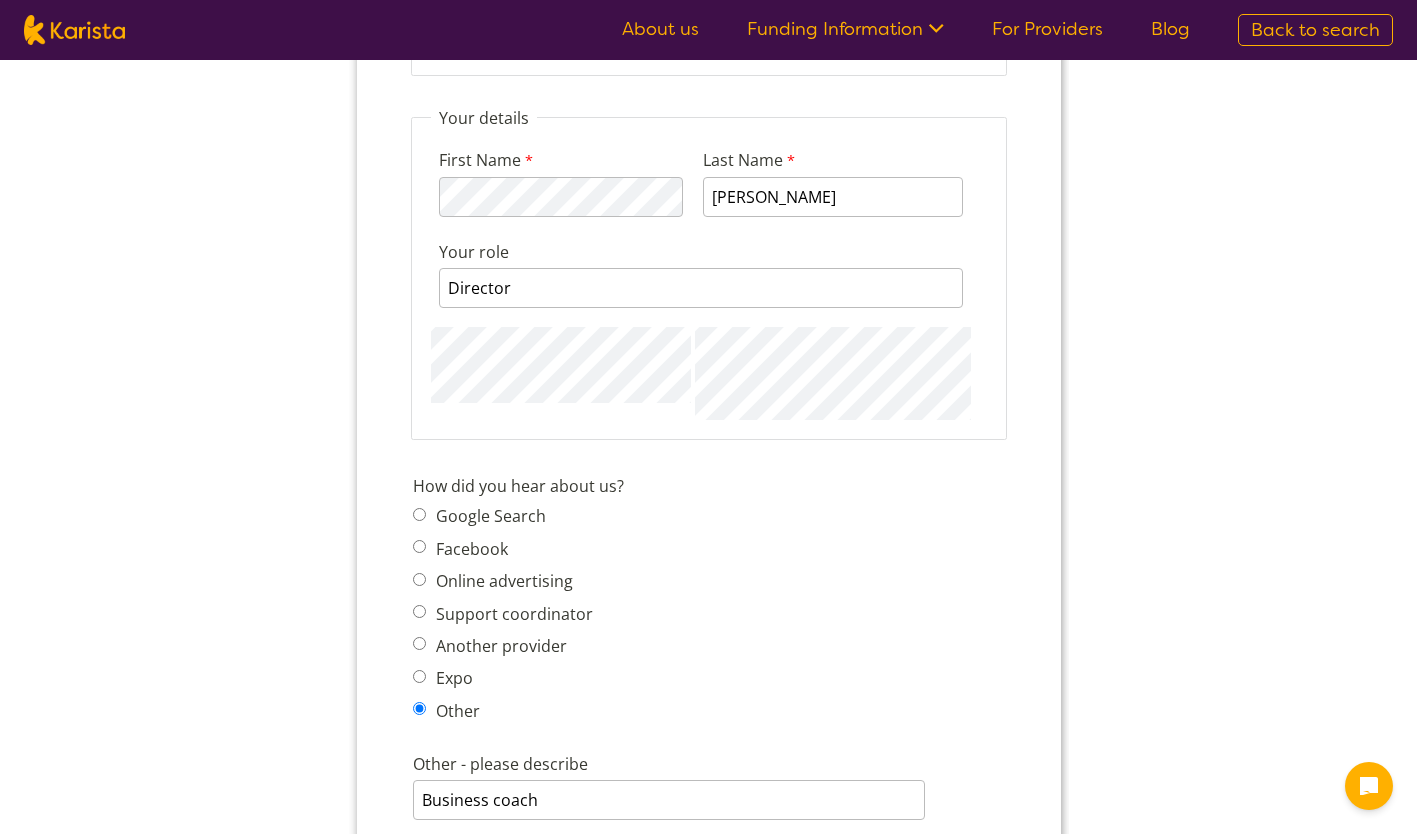 click on "How did you hear about us? Google Search Facebook Online advertising Support coordinator Another provider Expo Other" at bounding box center [708, 601] 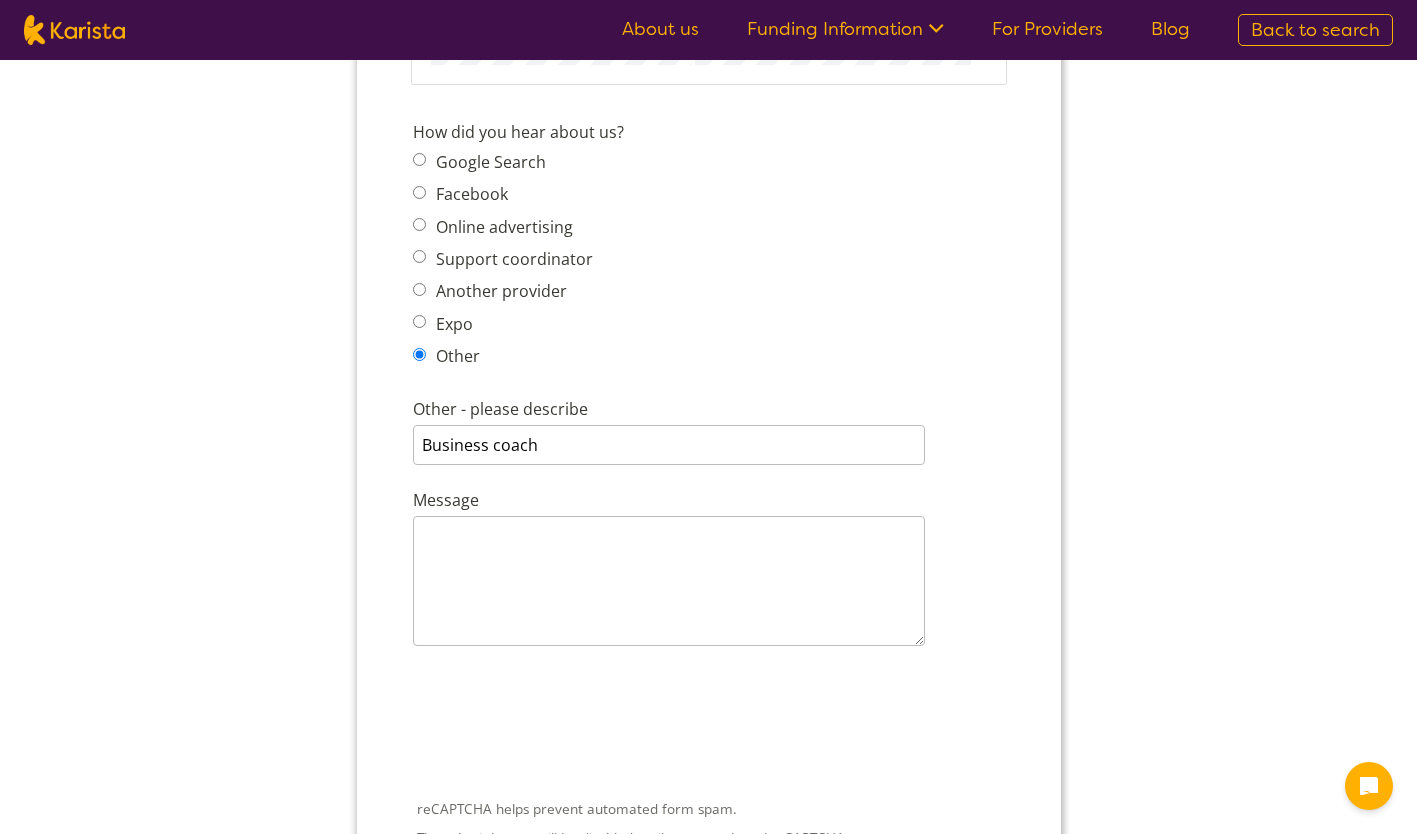 scroll, scrollTop: 2465, scrollLeft: 0, axis: vertical 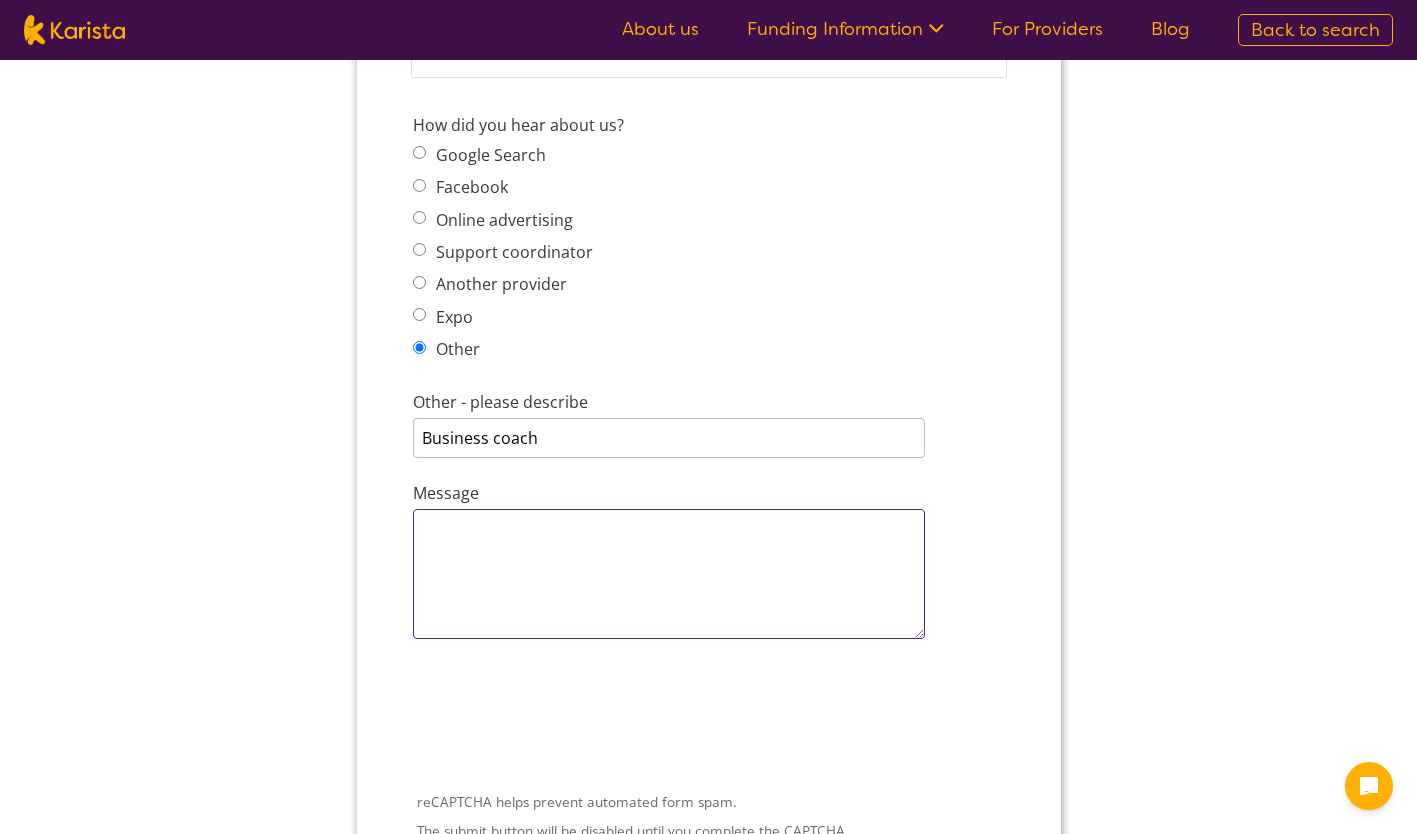 click on "Message" at bounding box center (668, 574) 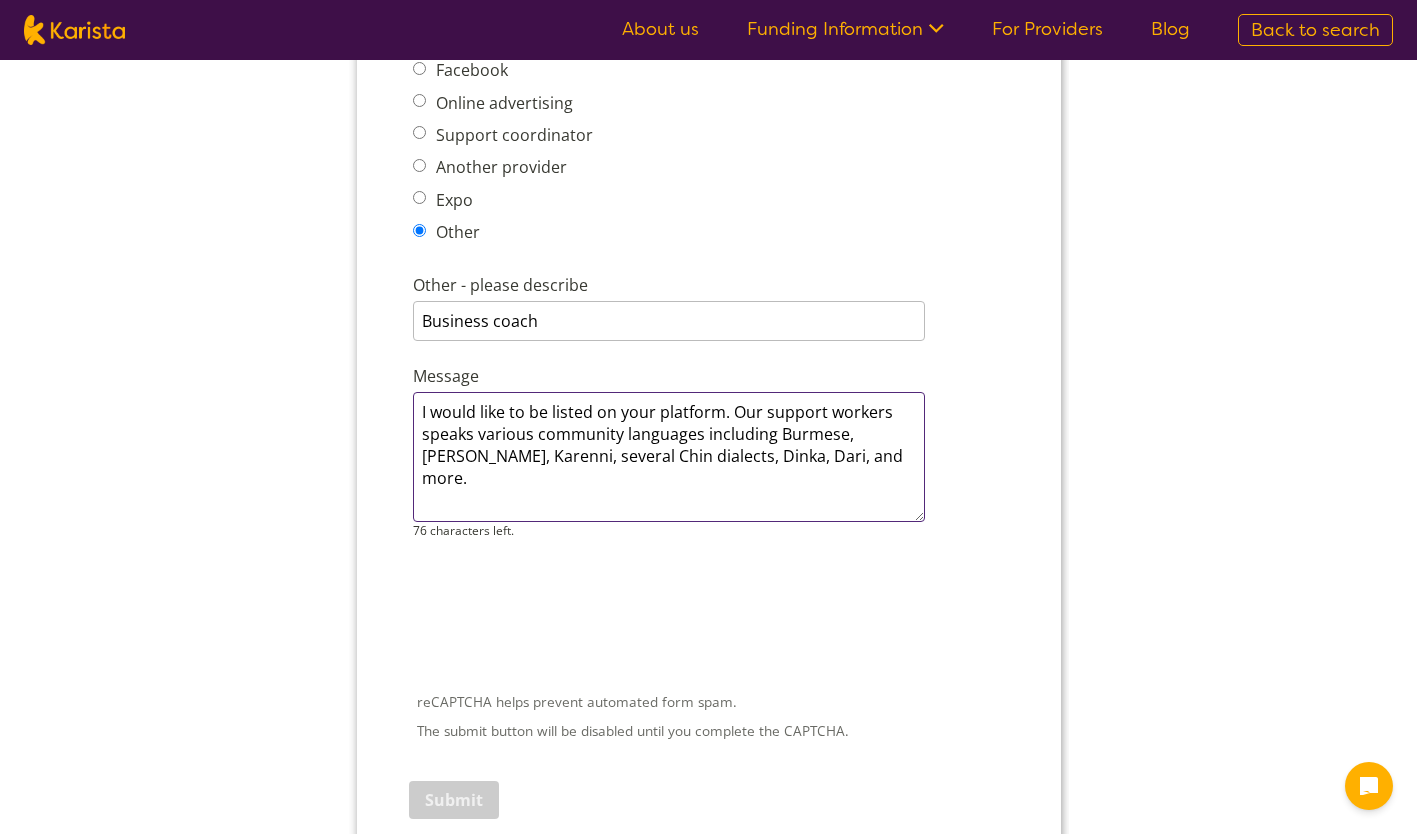 scroll, scrollTop: 2596, scrollLeft: 0, axis: vertical 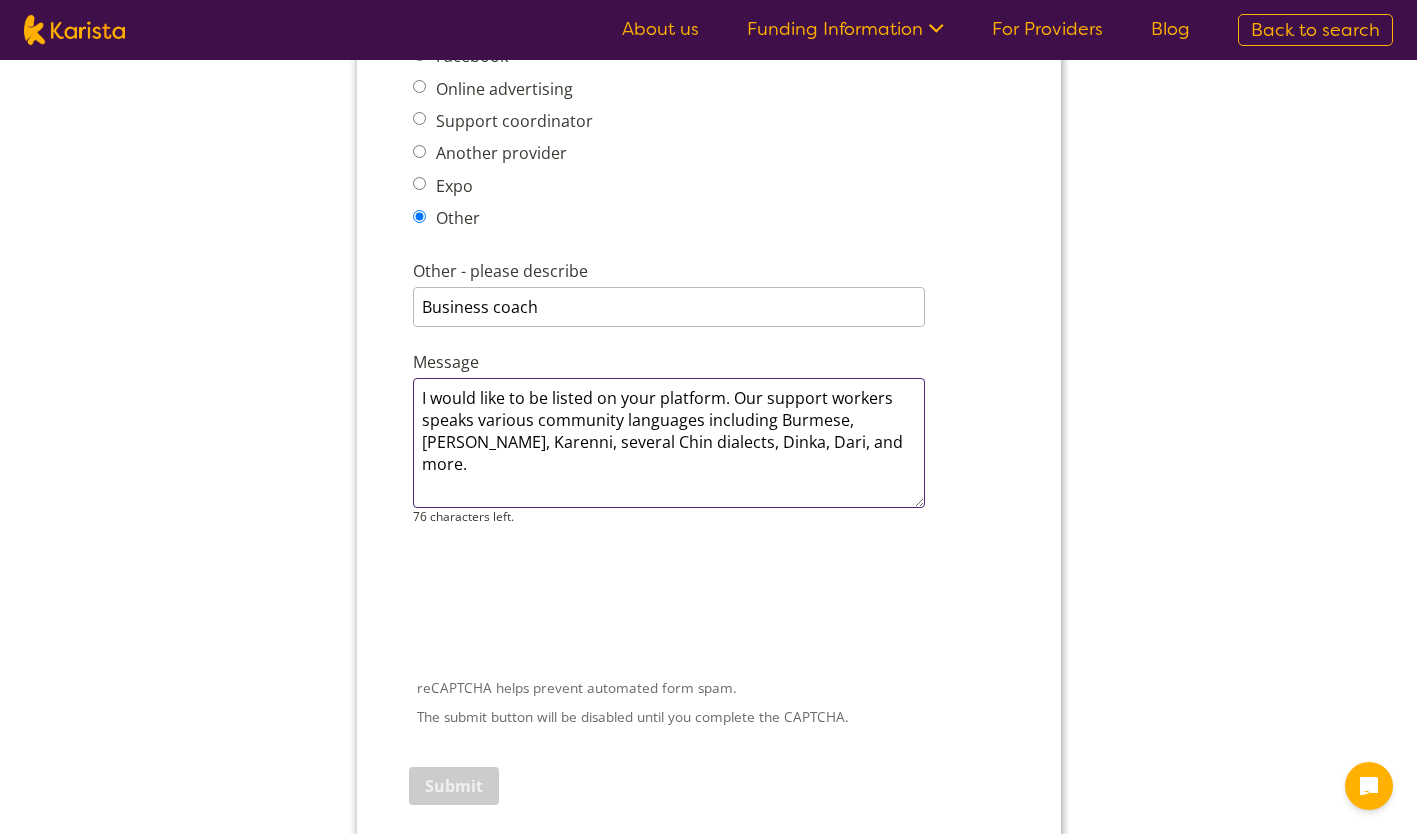 type on "I would like to be listed on your platform. Our support workers speaks various community languages including Burmese, [PERSON_NAME], Karenni, several Chin dialects, Dinka, Dari, and more." 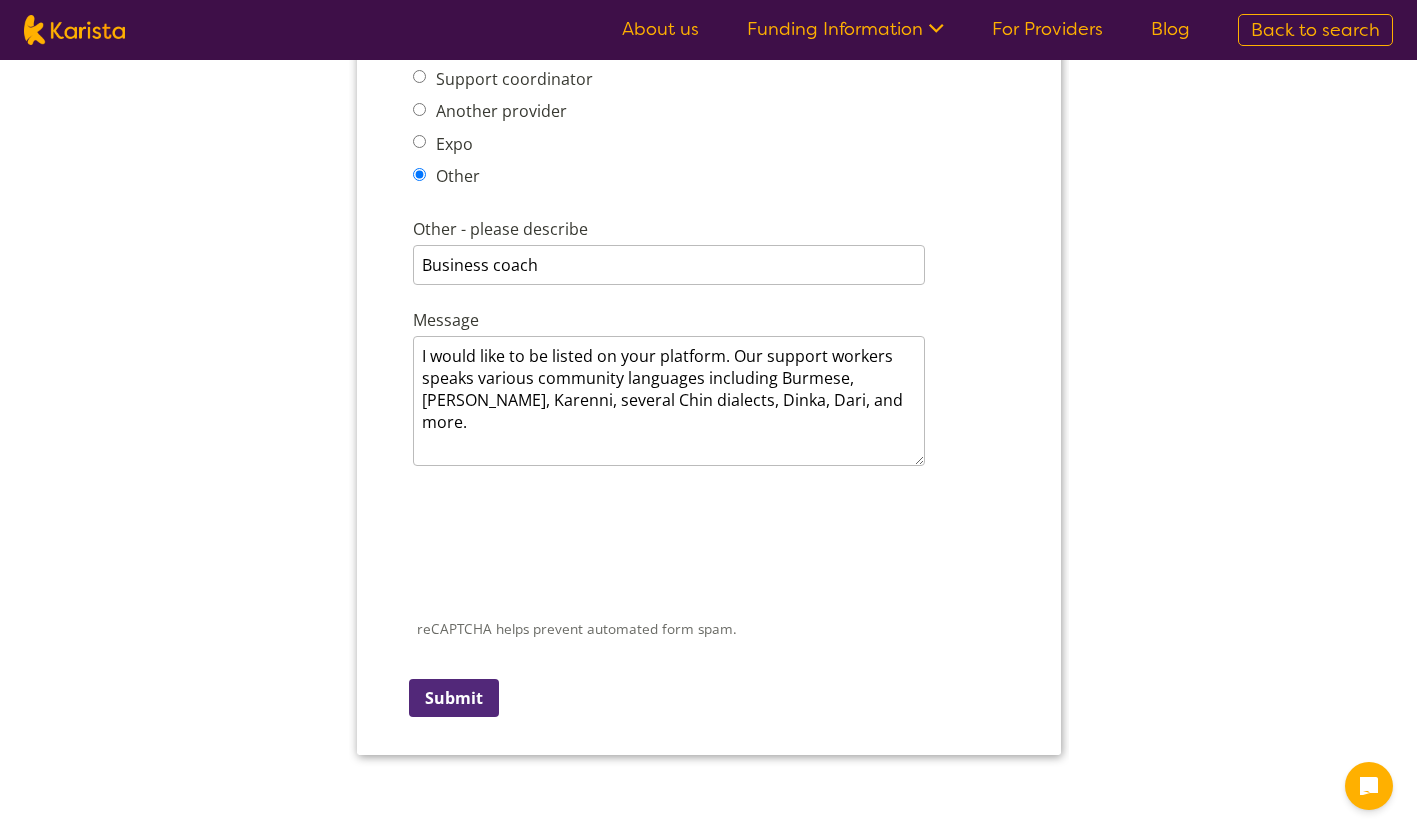 scroll, scrollTop: 2643, scrollLeft: 0, axis: vertical 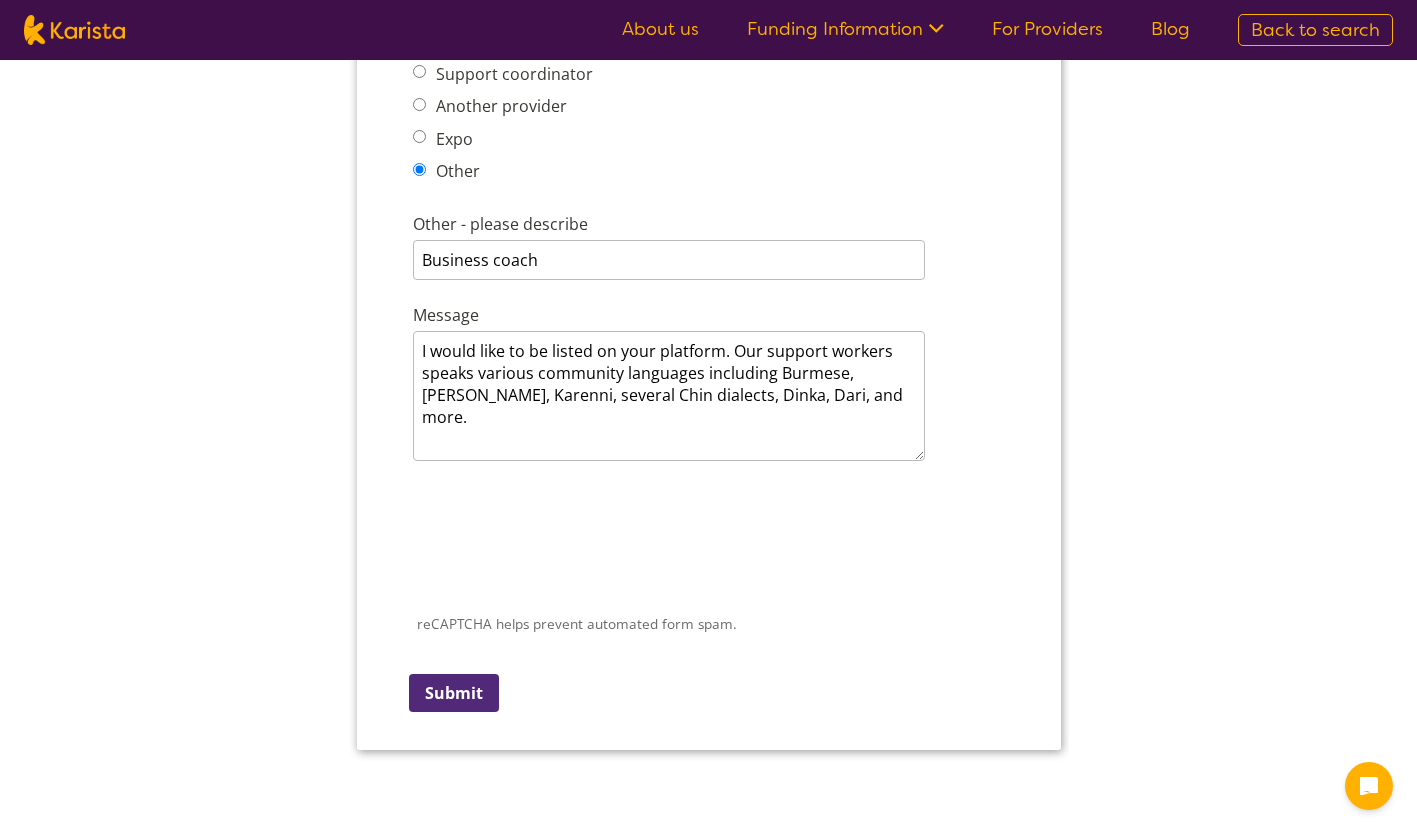 click on "Submit" at bounding box center (453, 693) 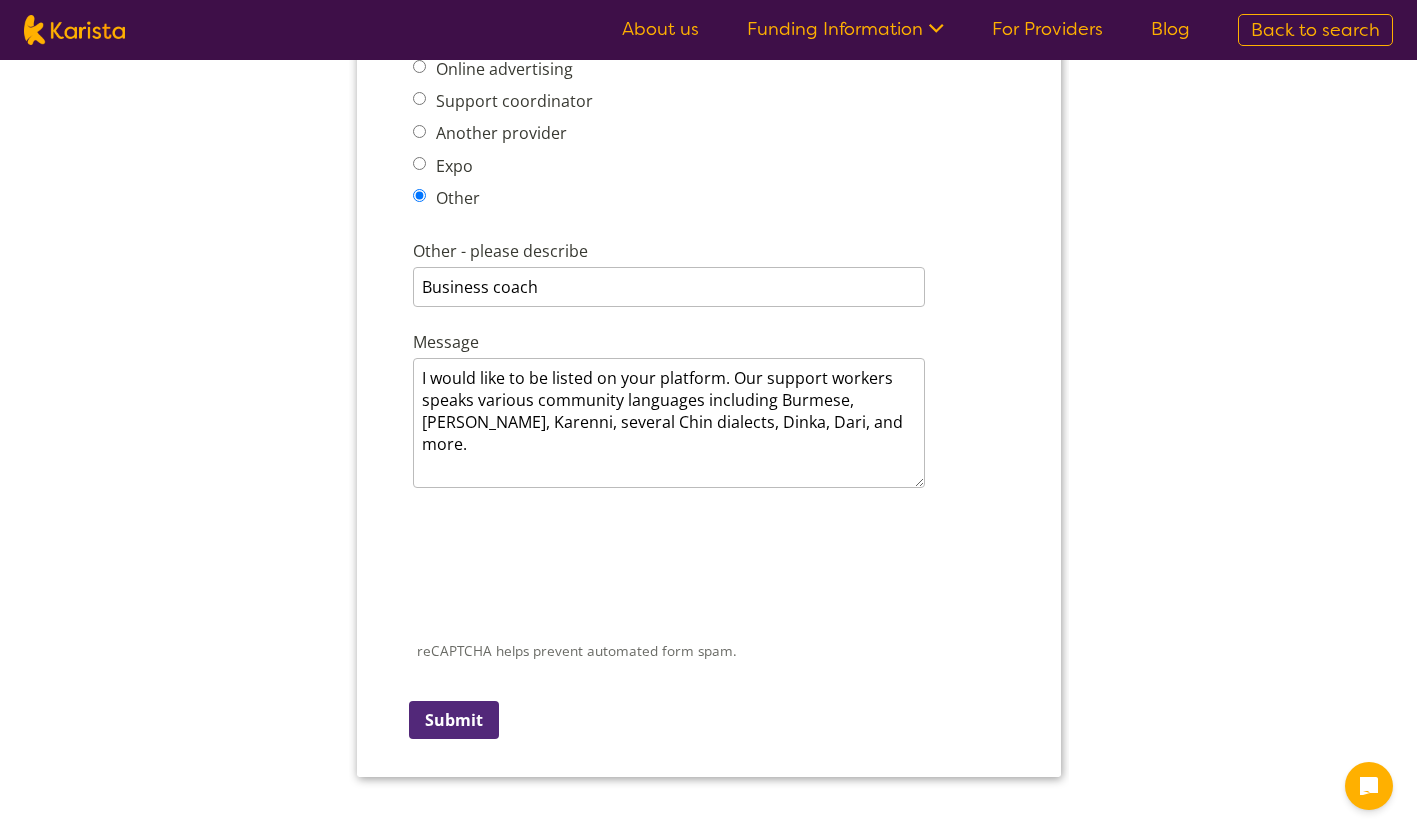 scroll, scrollTop: 30, scrollLeft: 0, axis: vertical 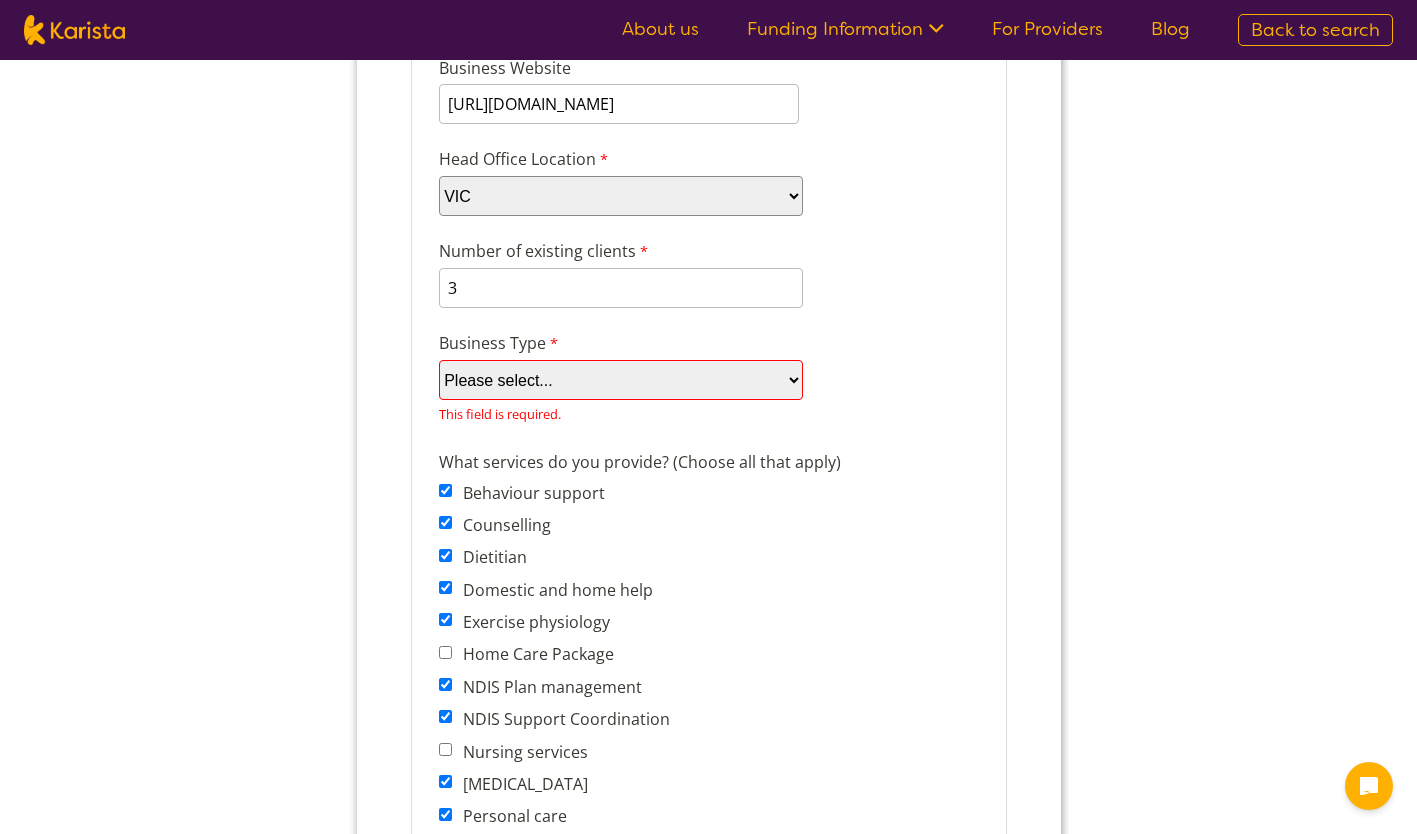 click on "Please select...
Company
Individual/Sole Trader
Other (please specify)" at bounding box center [620, 380] 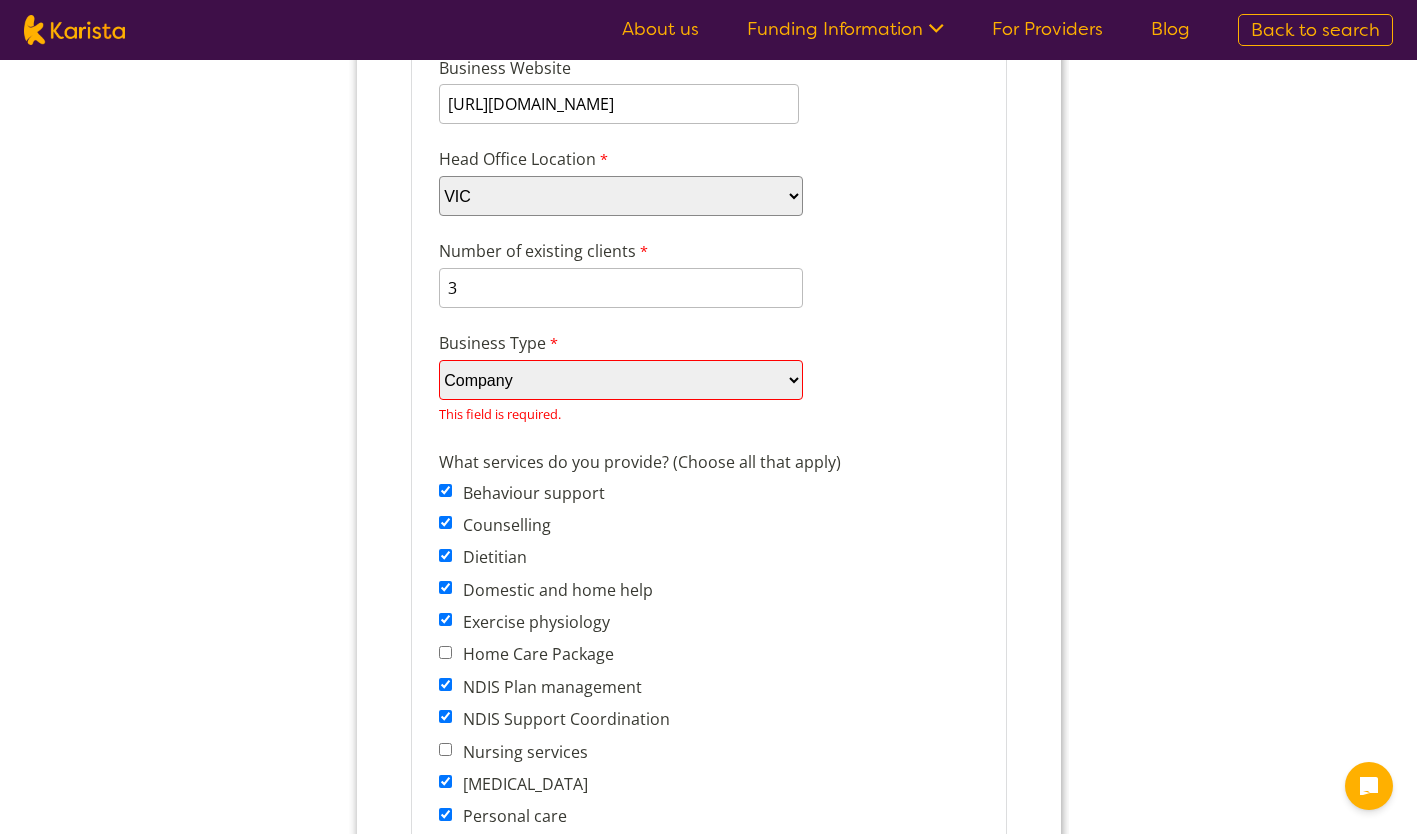 click on "Please select...
Company
Individual/Sole Trader
Other (please specify)" at bounding box center [620, 380] 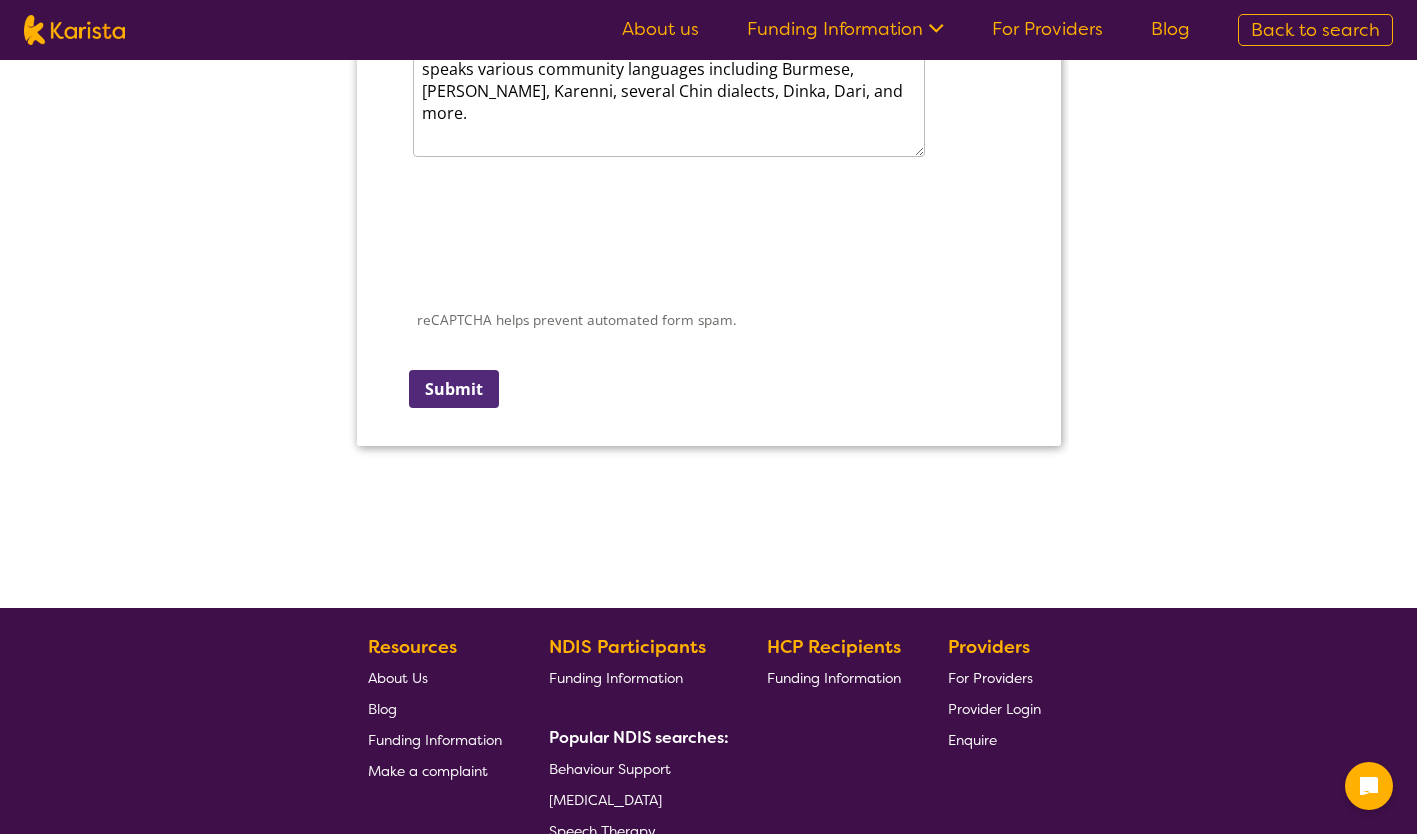 scroll, scrollTop: 2903, scrollLeft: 0, axis: vertical 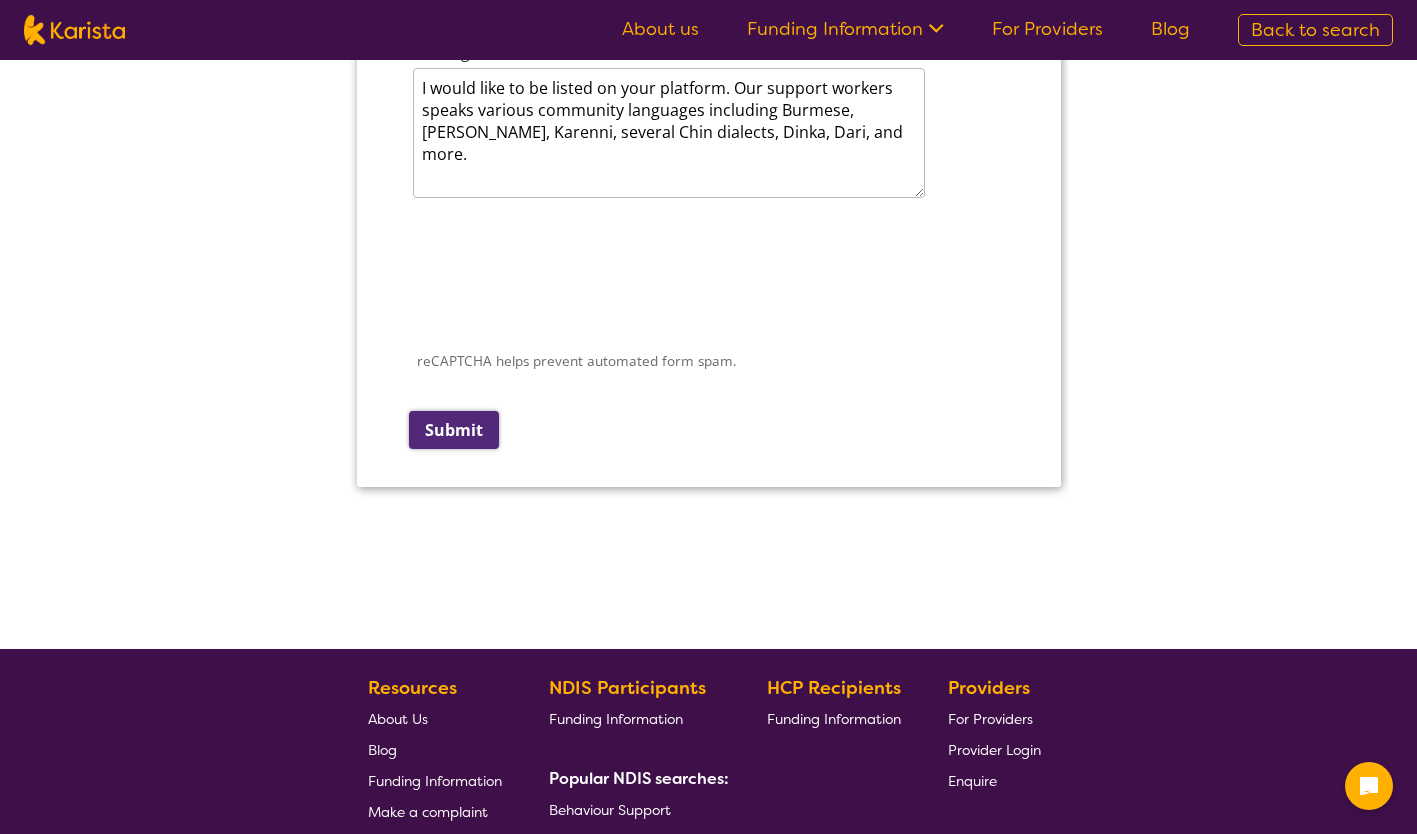 click on "Submit" at bounding box center [453, 430] 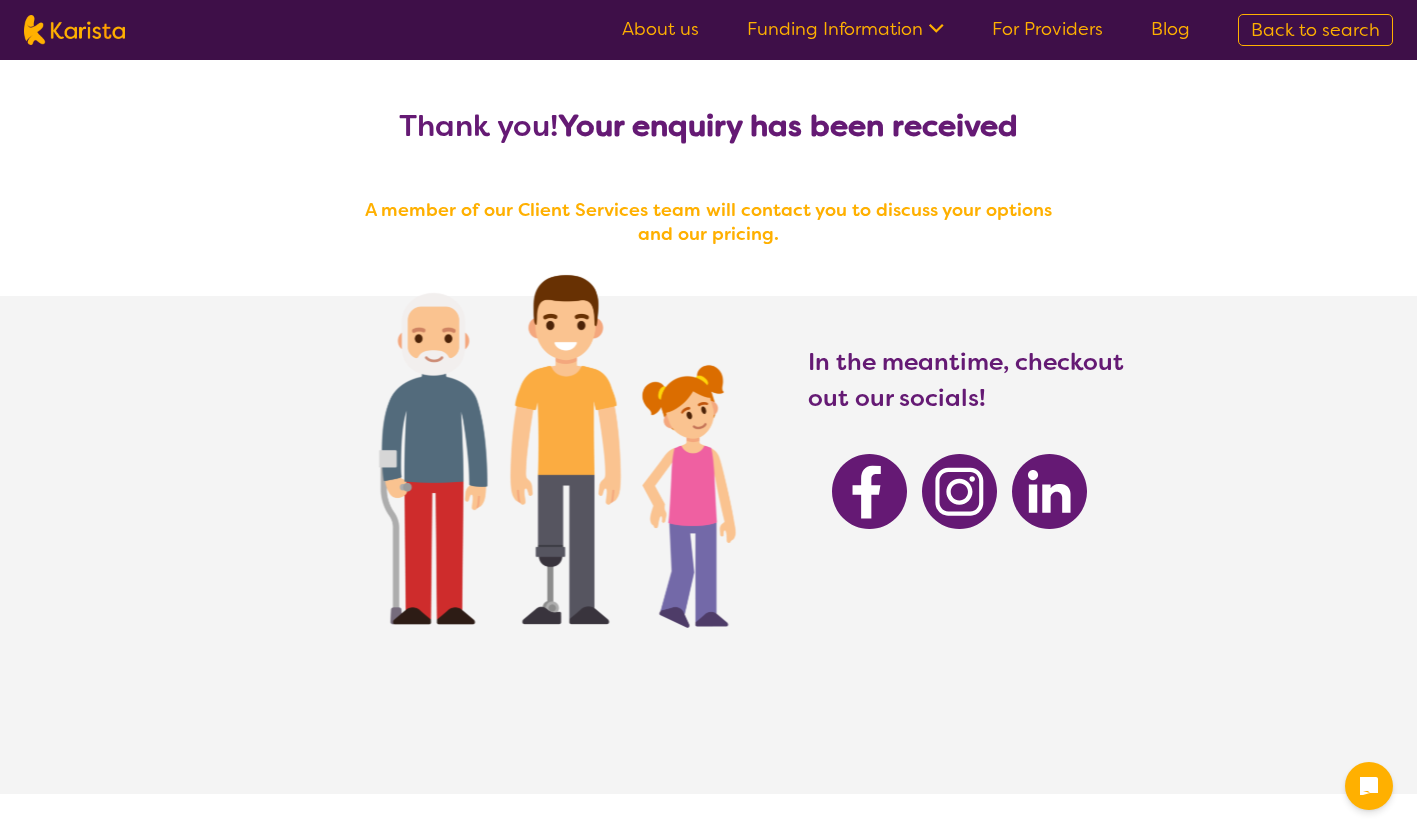 scroll, scrollTop: 0, scrollLeft: 0, axis: both 